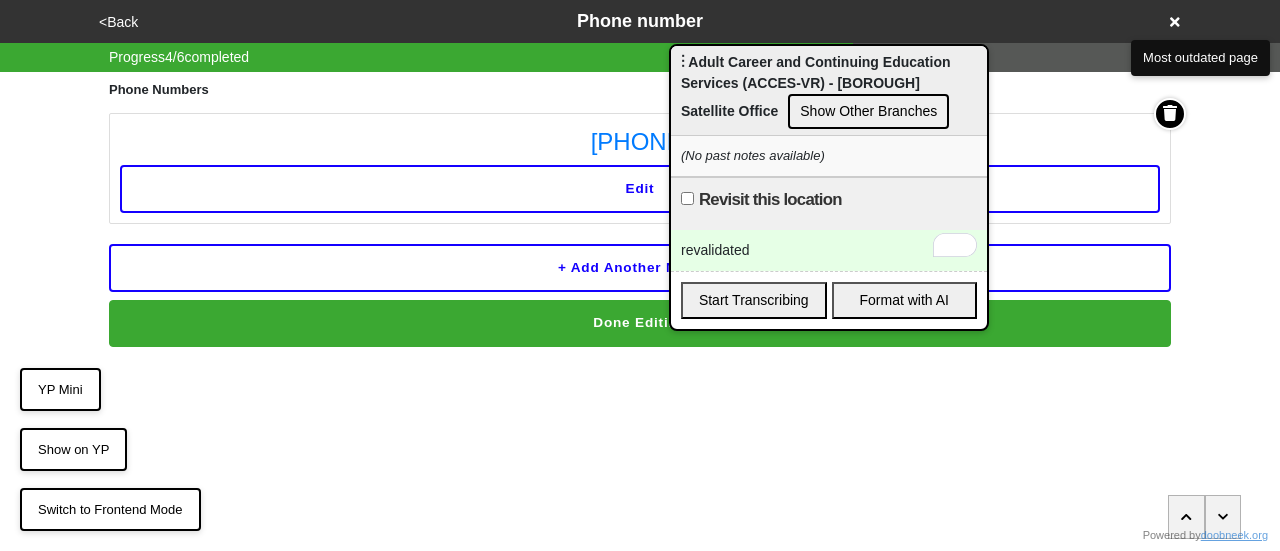scroll, scrollTop: 0, scrollLeft: 0, axis: both 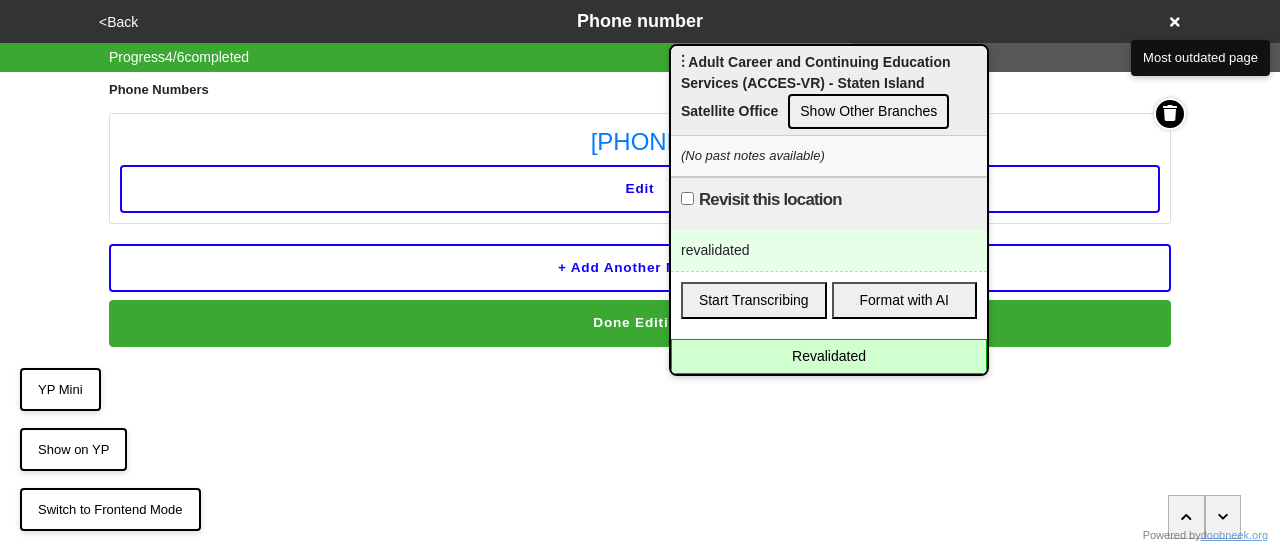 click on "Revalidated" at bounding box center [829, 356] 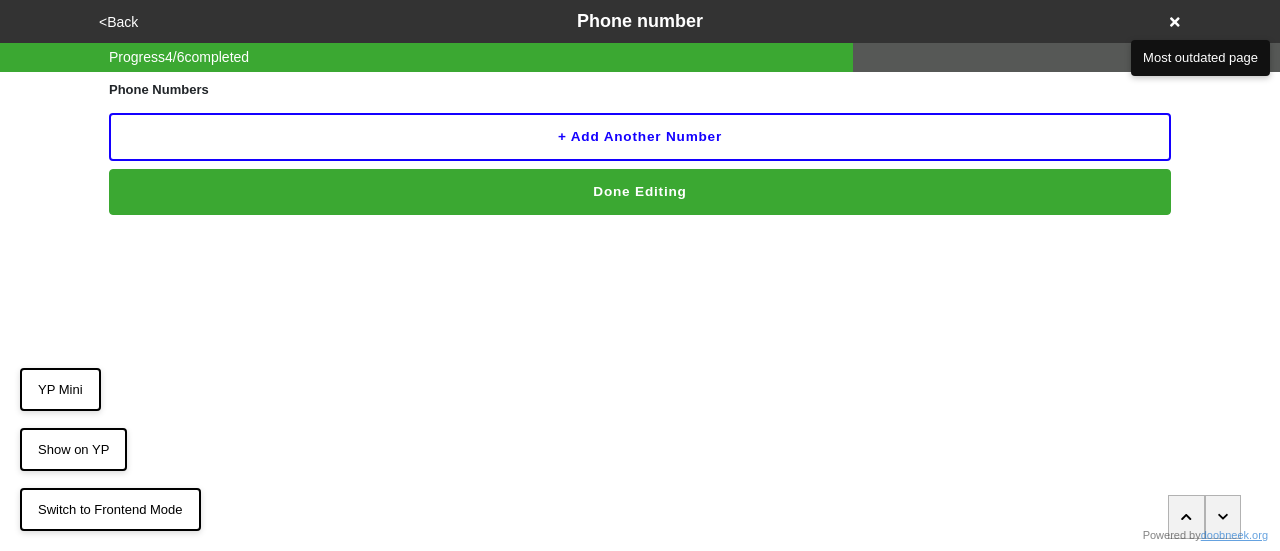scroll, scrollTop: 0, scrollLeft: 0, axis: both 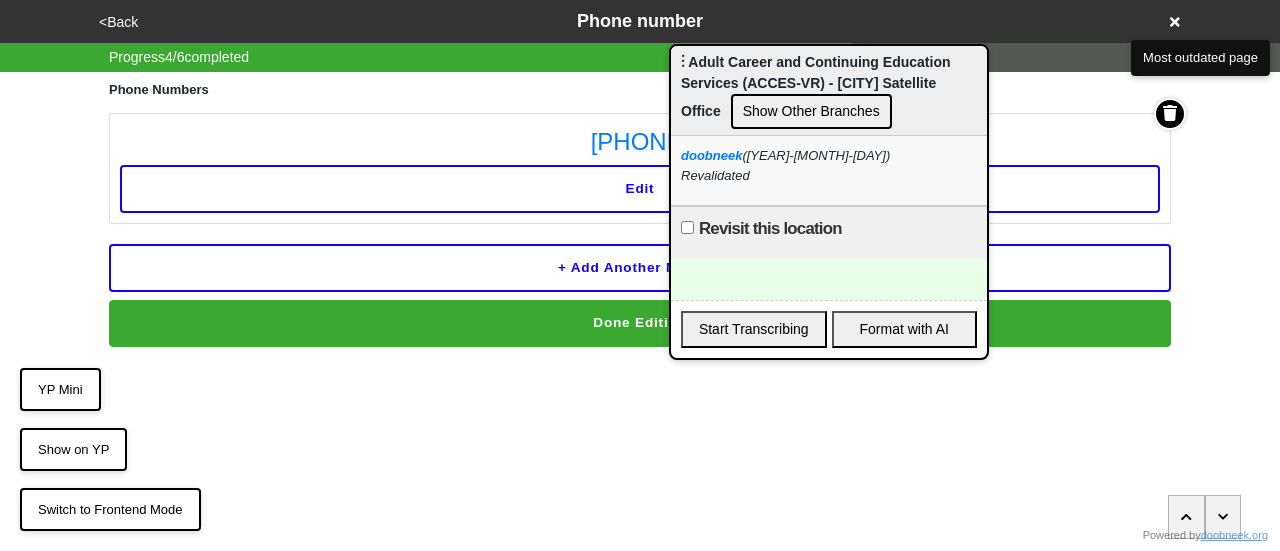 click at bounding box center [829, 279] 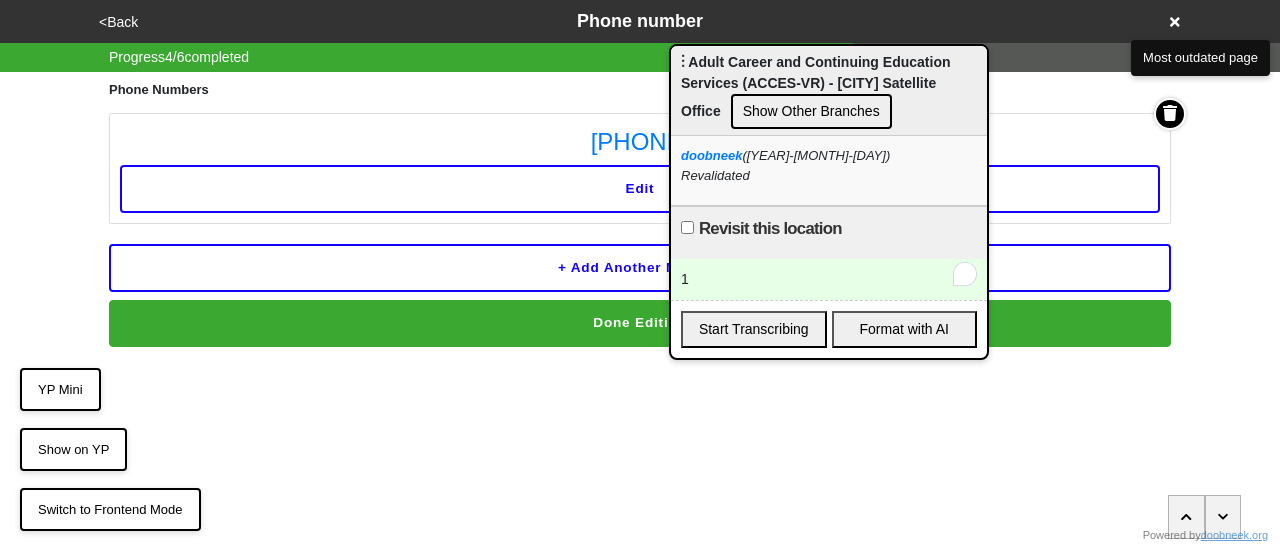 type 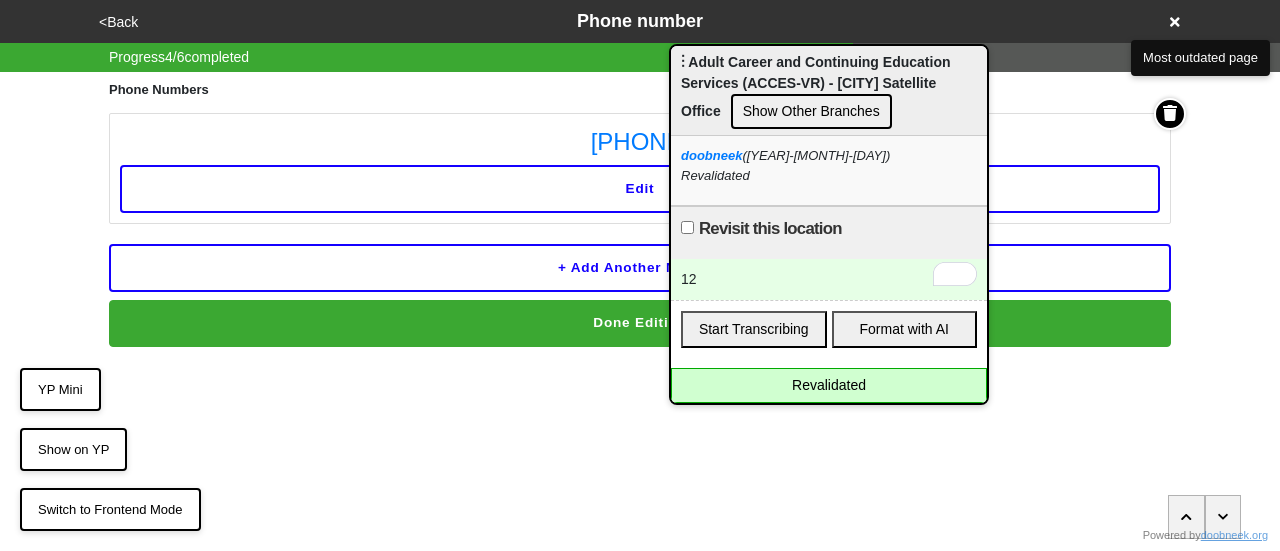 click on "12" at bounding box center (829, 279) 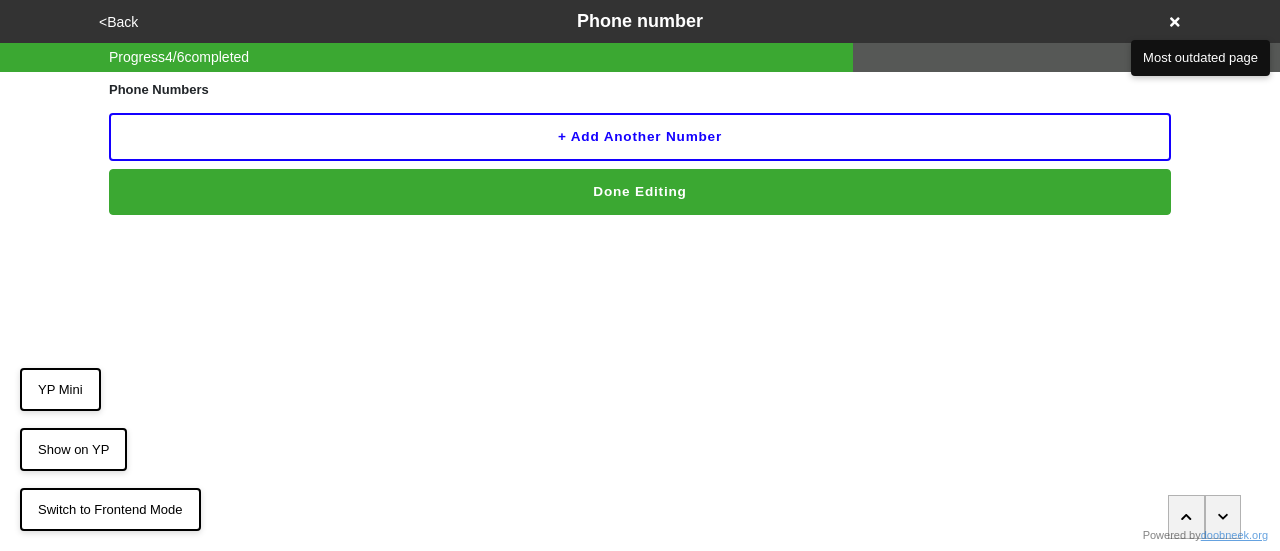 scroll, scrollTop: 0, scrollLeft: 0, axis: both 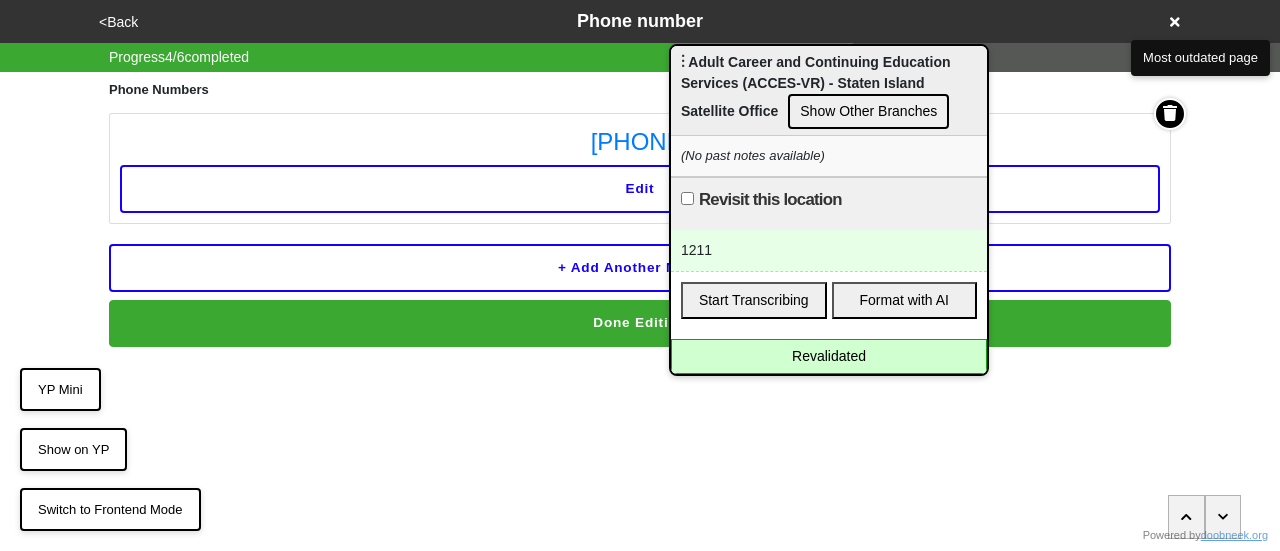 click on "Revalidated" at bounding box center [829, 356] 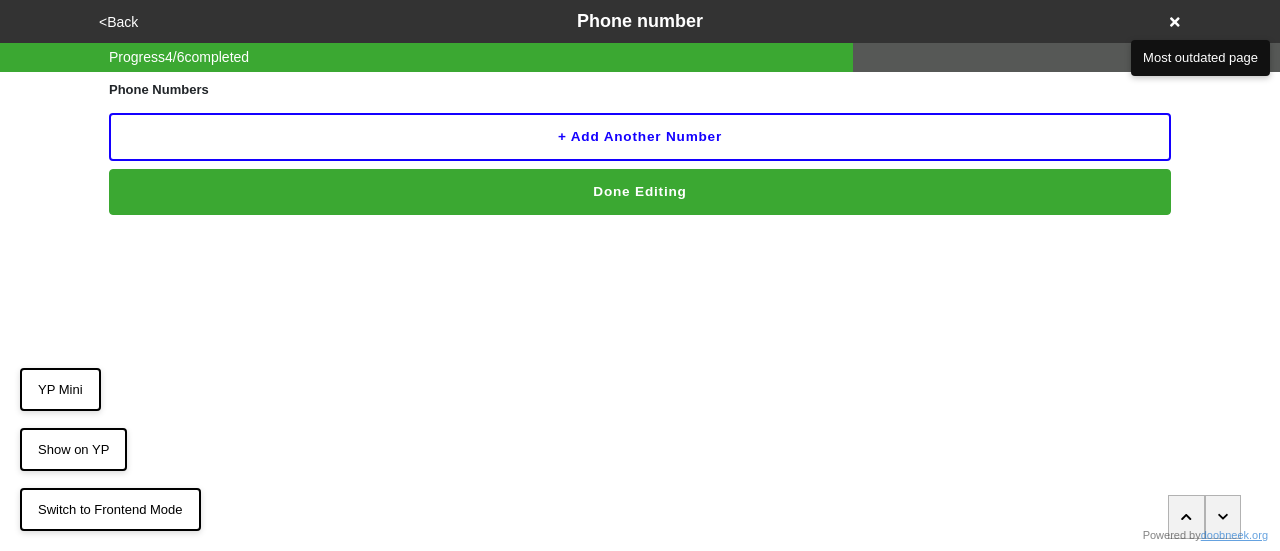 scroll, scrollTop: 0, scrollLeft: 0, axis: both 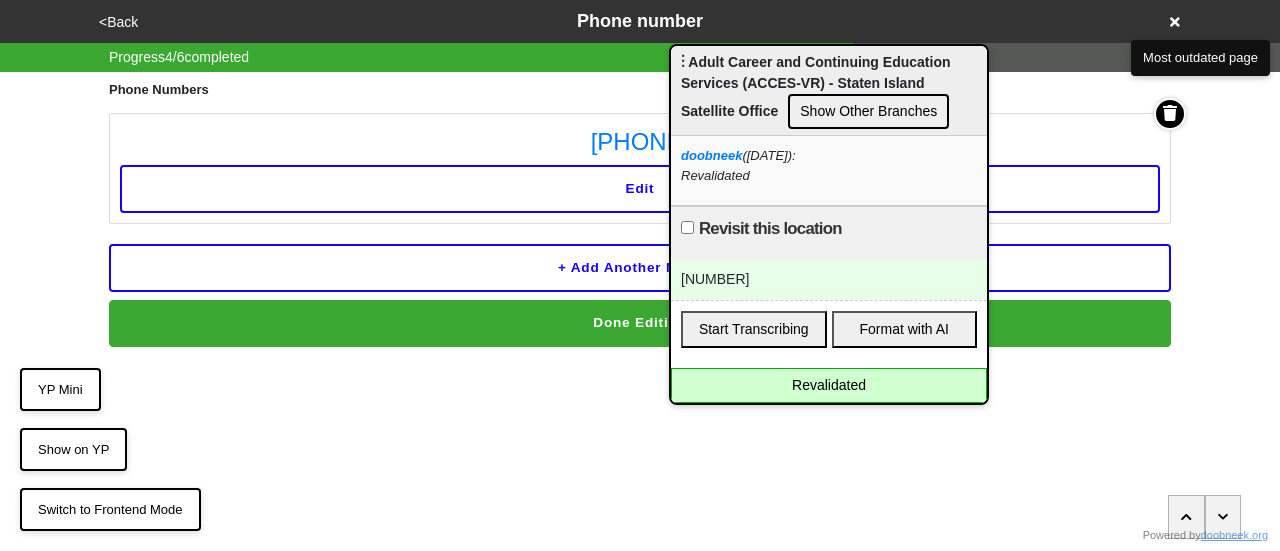 click on "[NUMBER]" at bounding box center [829, 279] 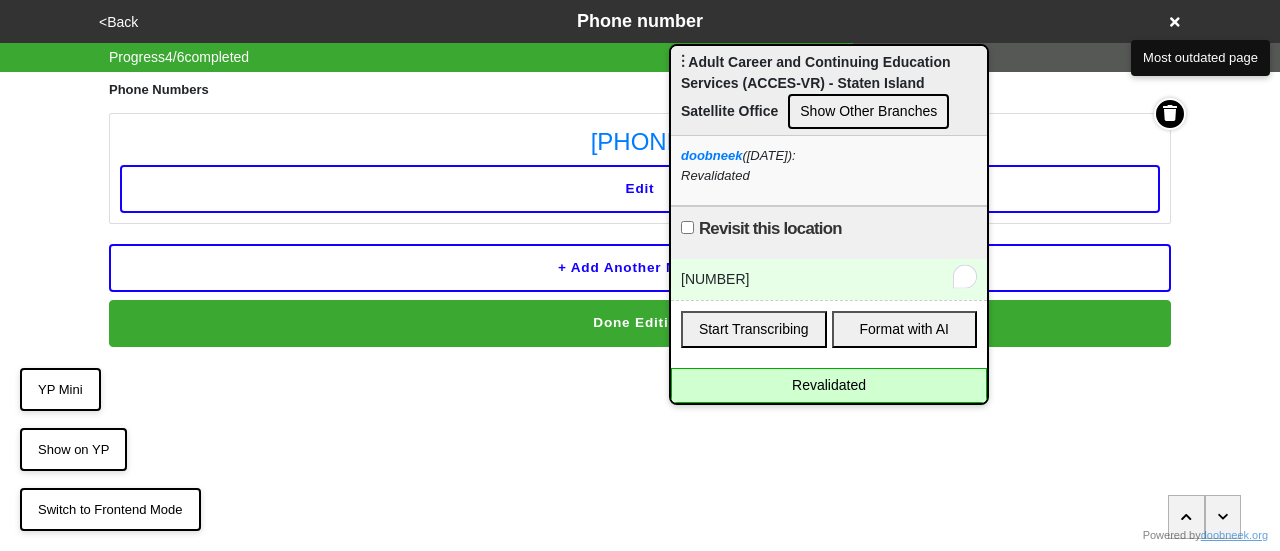 click on "revalidated123435355342" at bounding box center [829, 279] 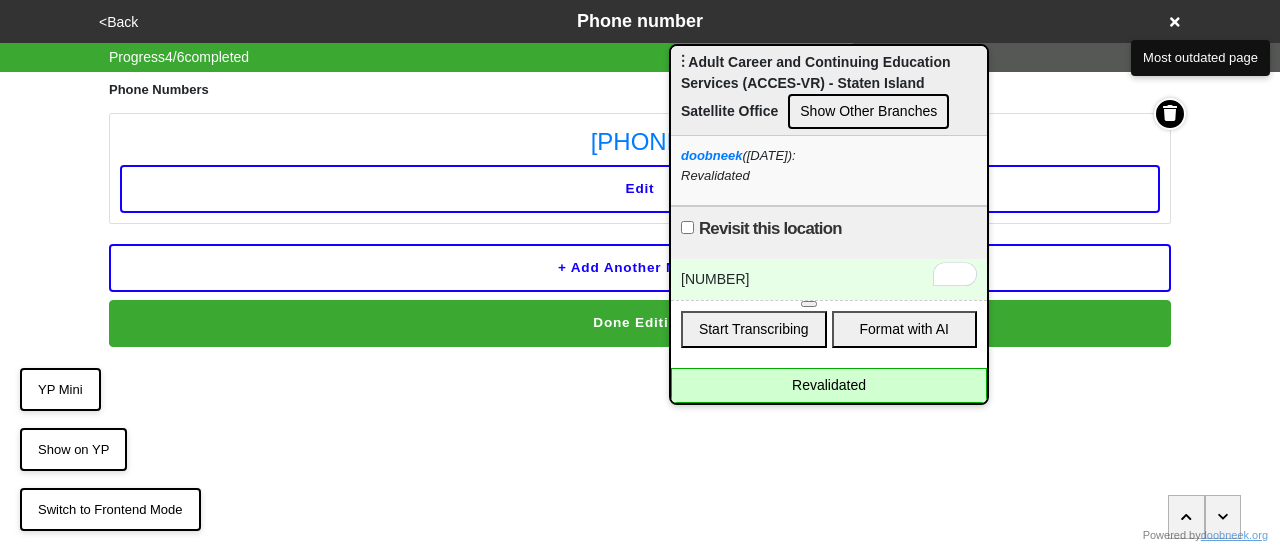click on "Revalidated" at bounding box center (829, 385) 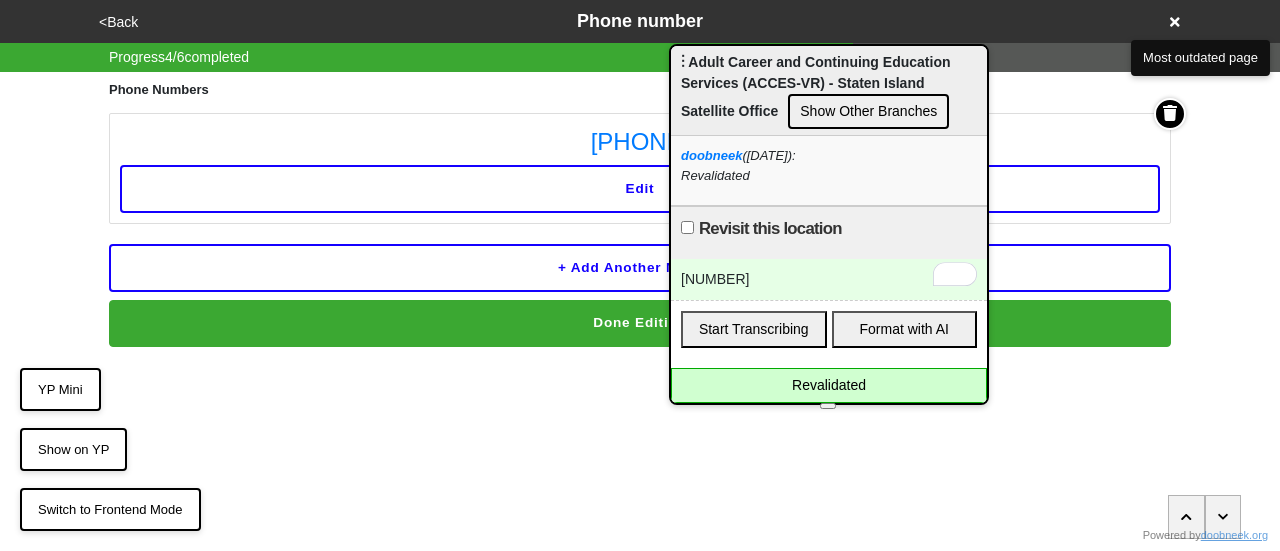 type 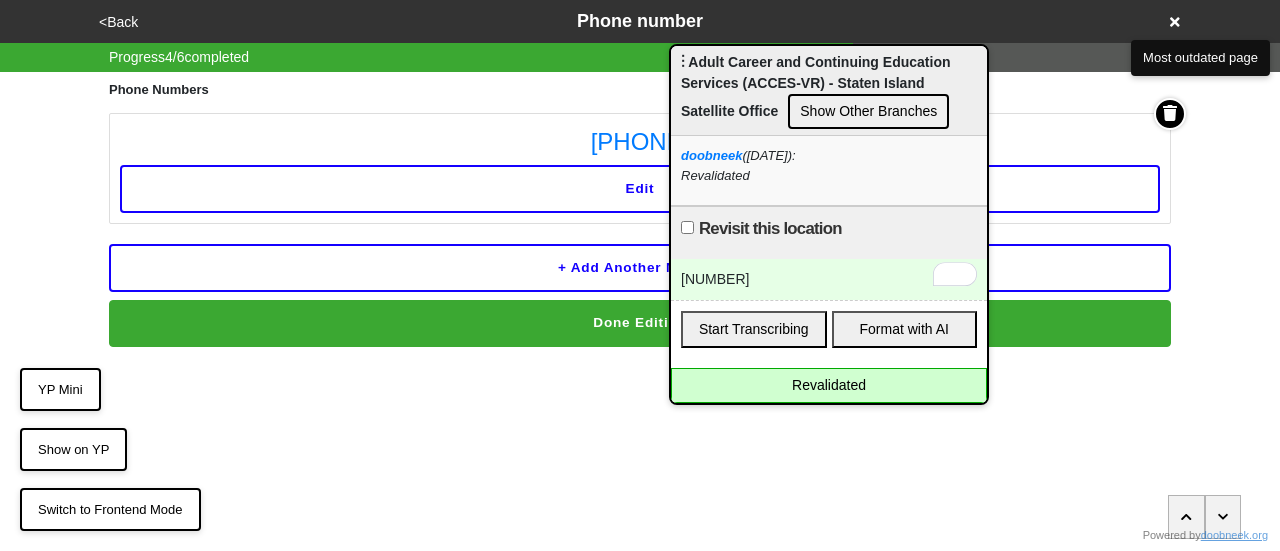click on "revalidated123435355342" at bounding box center (829, 279) 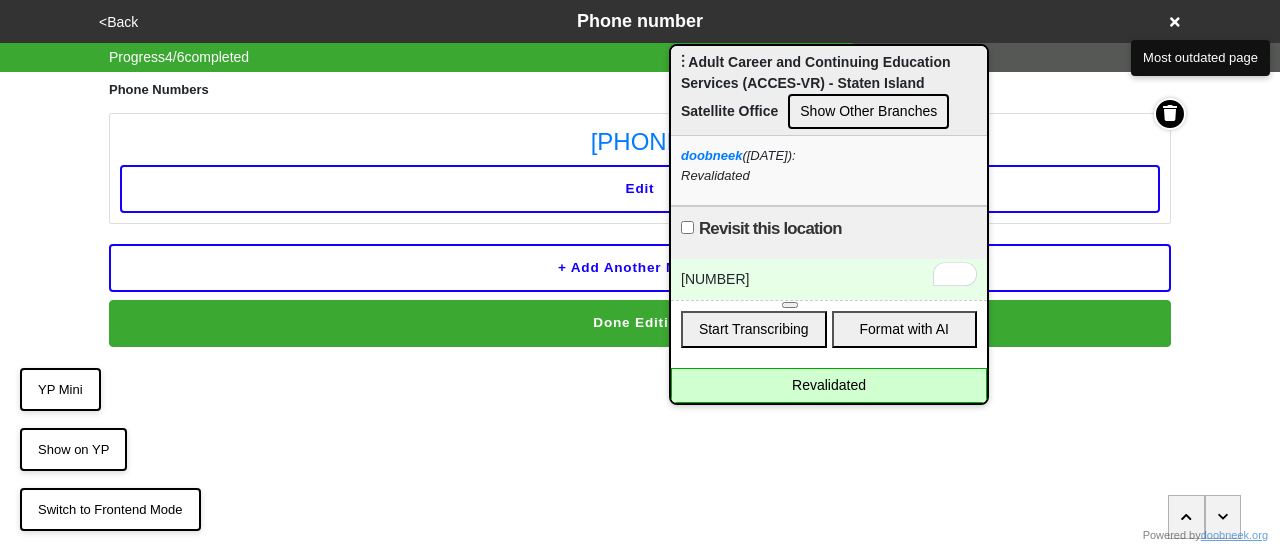 click on "revalidated123435355342" at bounding box center (829, 279) 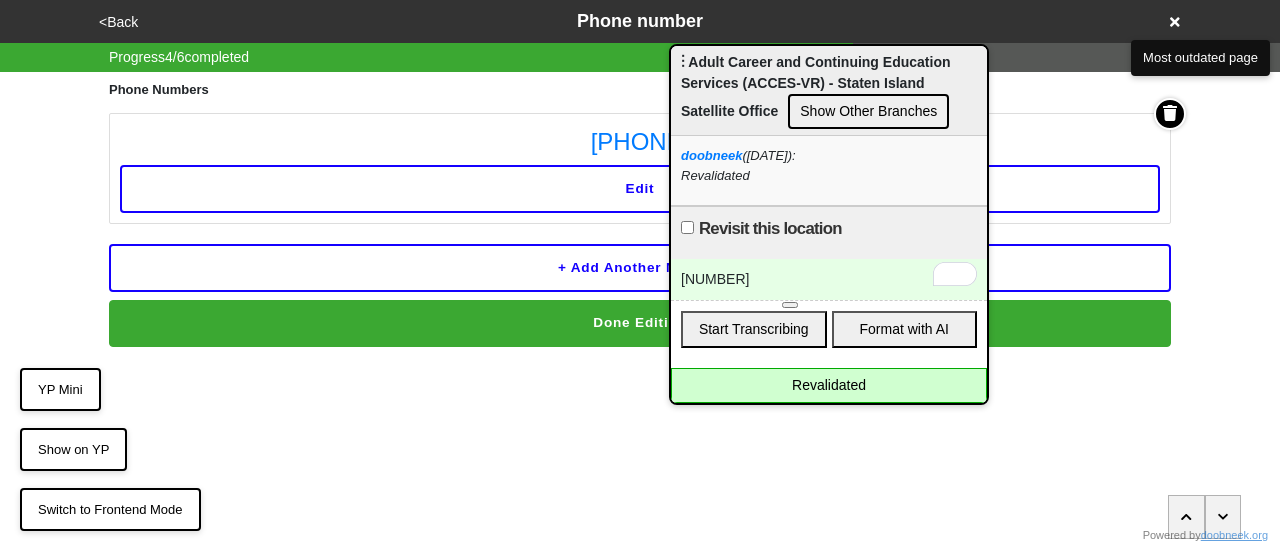 type 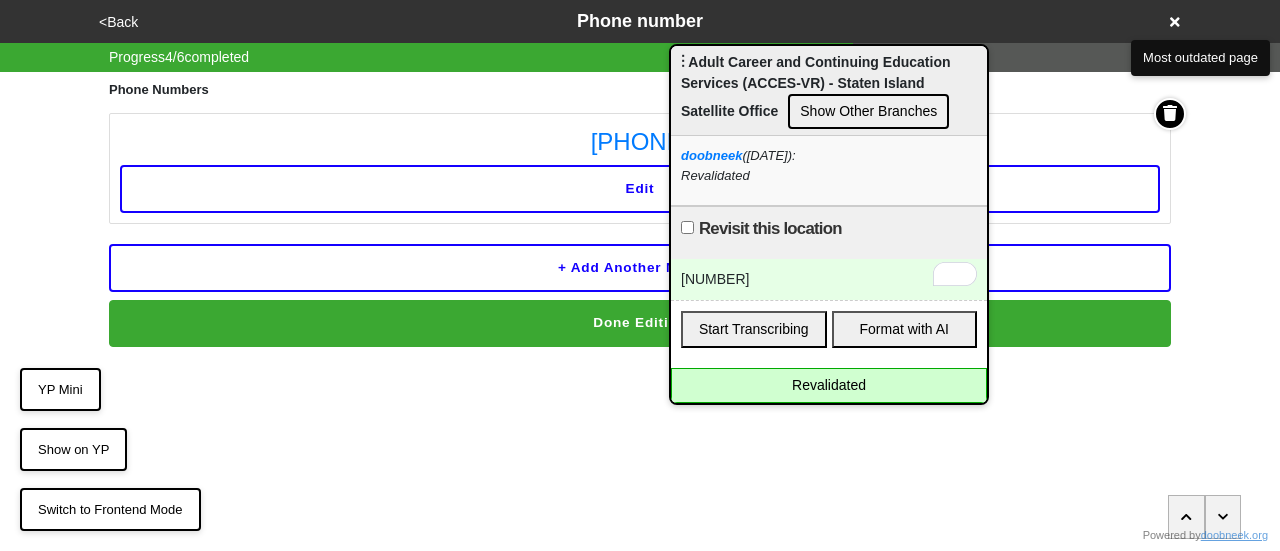 click on "Revalidated" at bounding box center [829, 385] 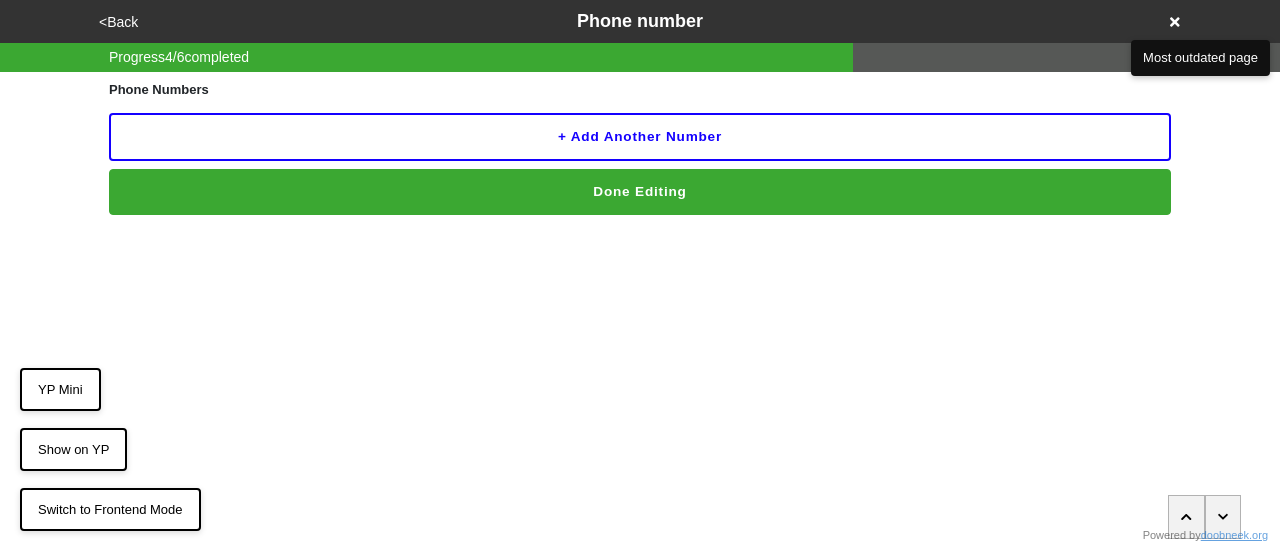 scroll, scrollTop: 0, scrollLeft: 0, axis: both 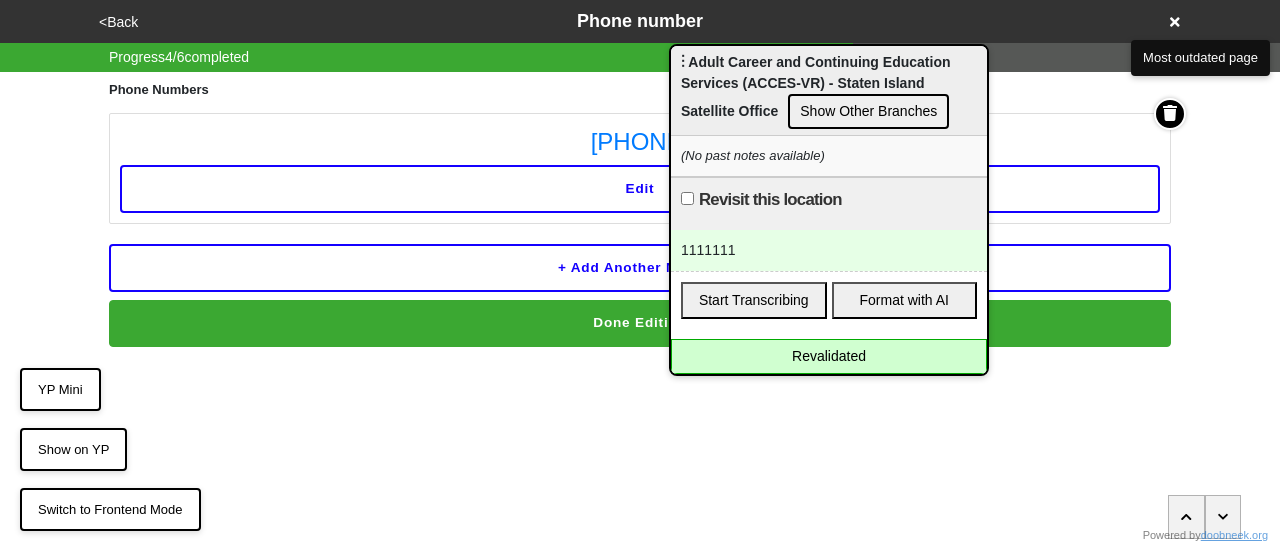 click on "1111111" at bounding box center (829, 250) 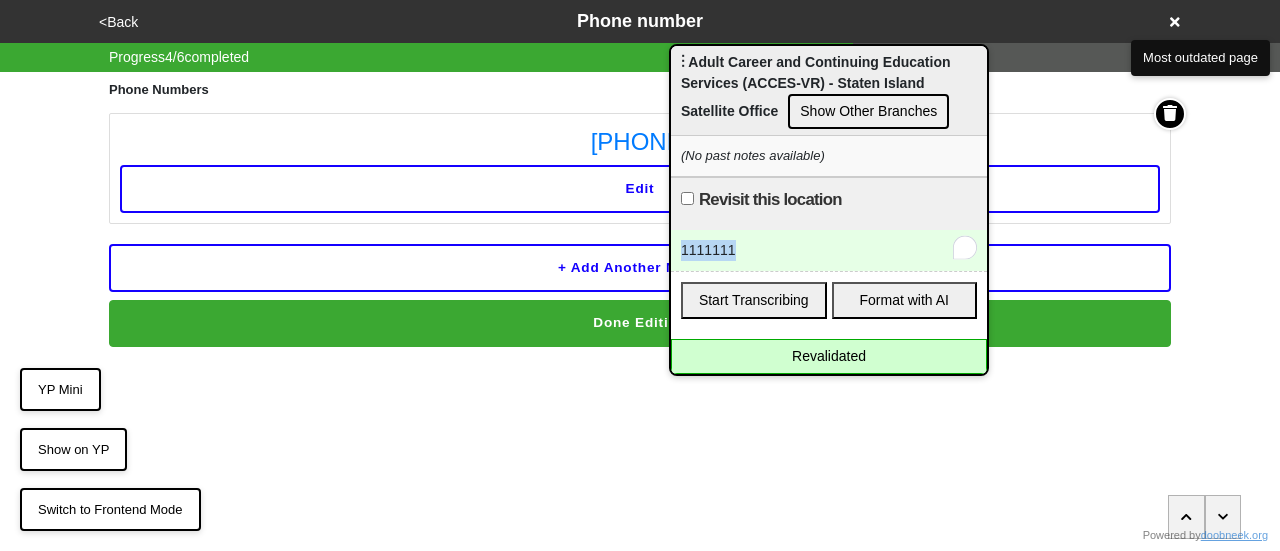 click on "1111111" at bounding box center (829, 250) 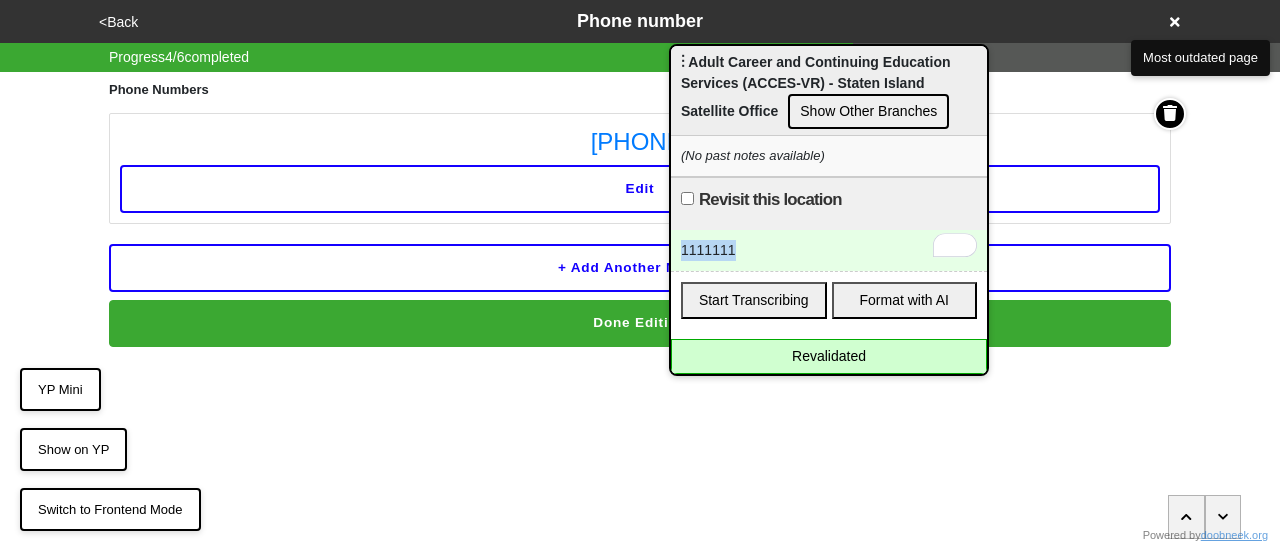 click on "Revalidated" at bounding box center [829, 356] 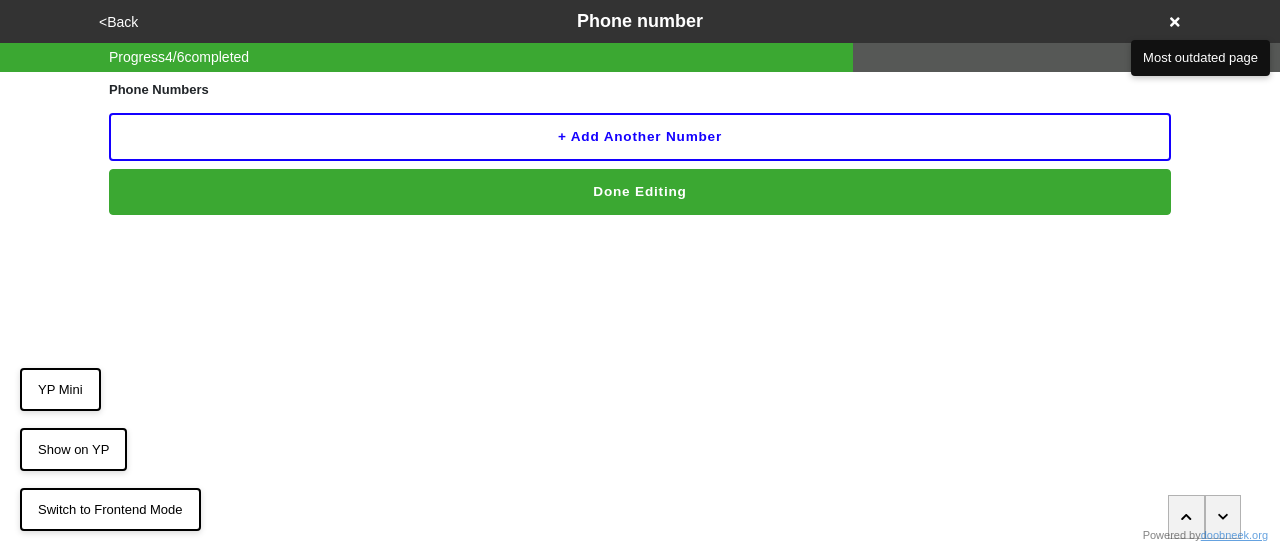 scroll, scrollTop: 0, scrollLeft: 0, axis: both 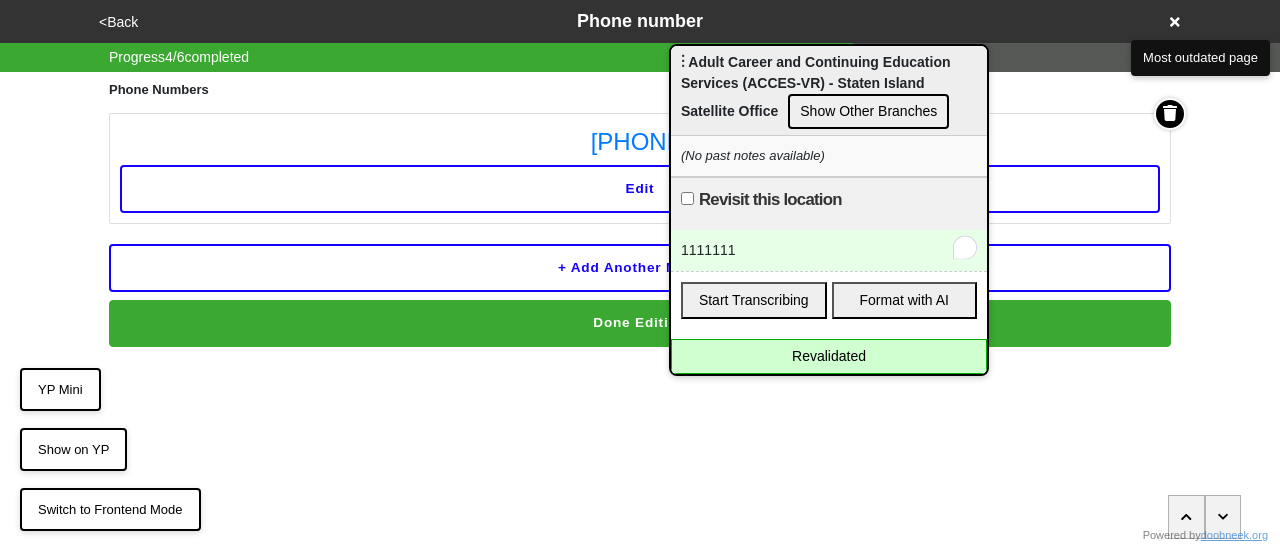 click on "1111111" at bounding box center [829, 250] 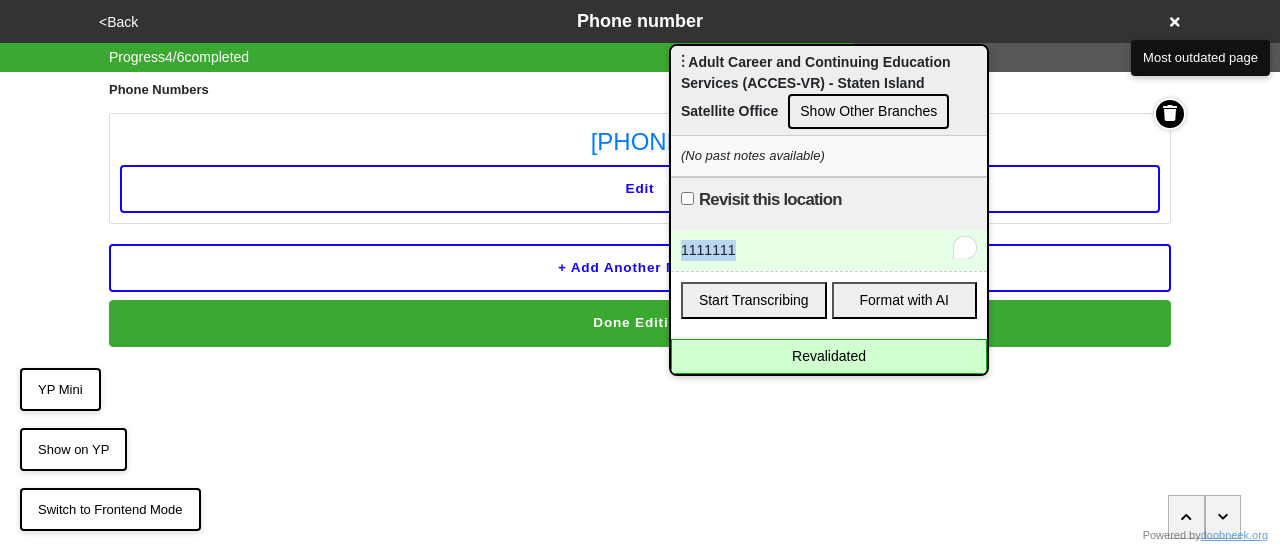 click on "1111111" at bounding box center [829, 250] 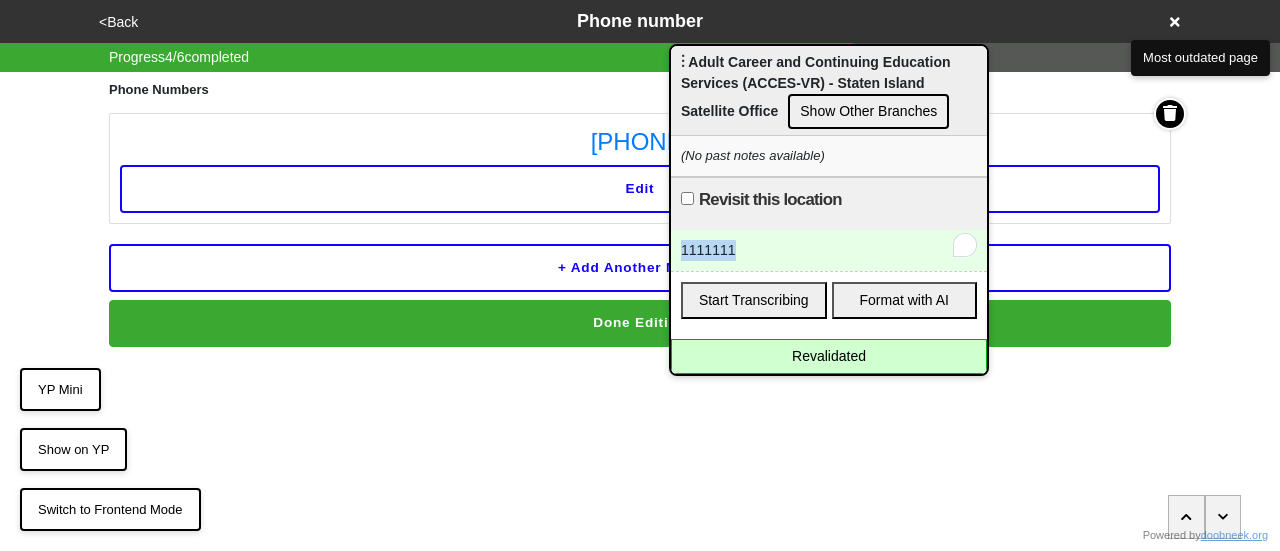 type 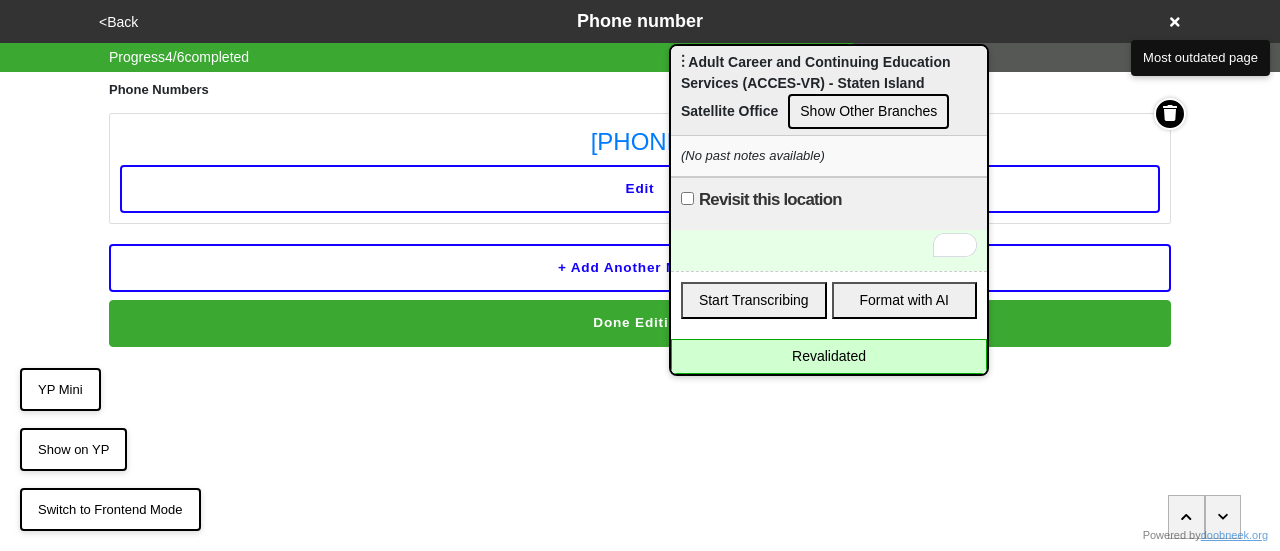 click at bounding box center [829, 250] 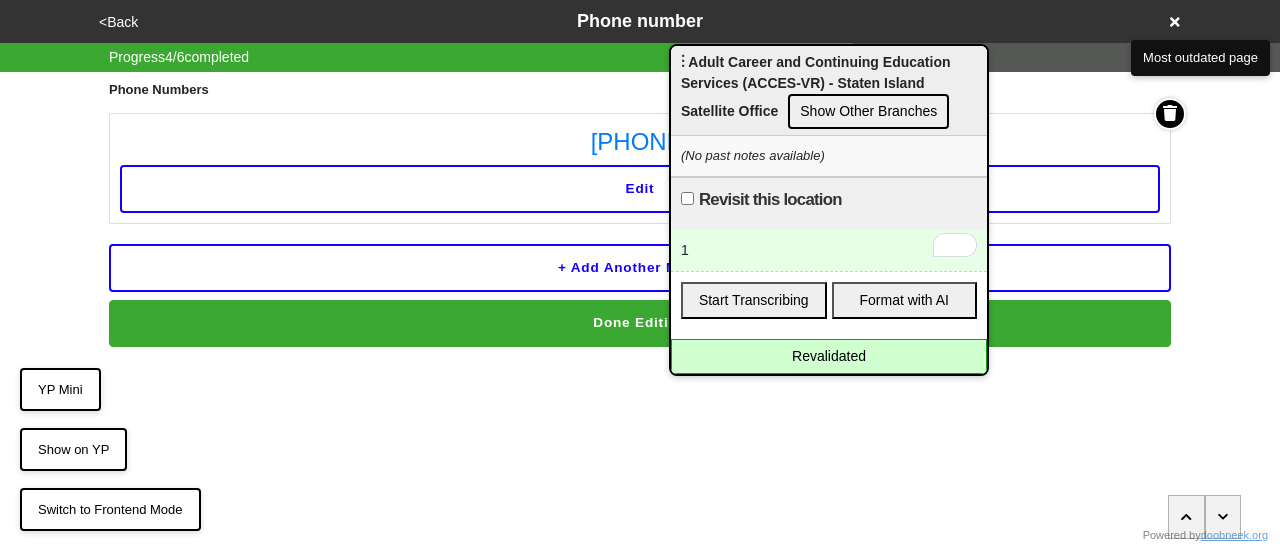 click on "1" at bounding box center [829, 250] 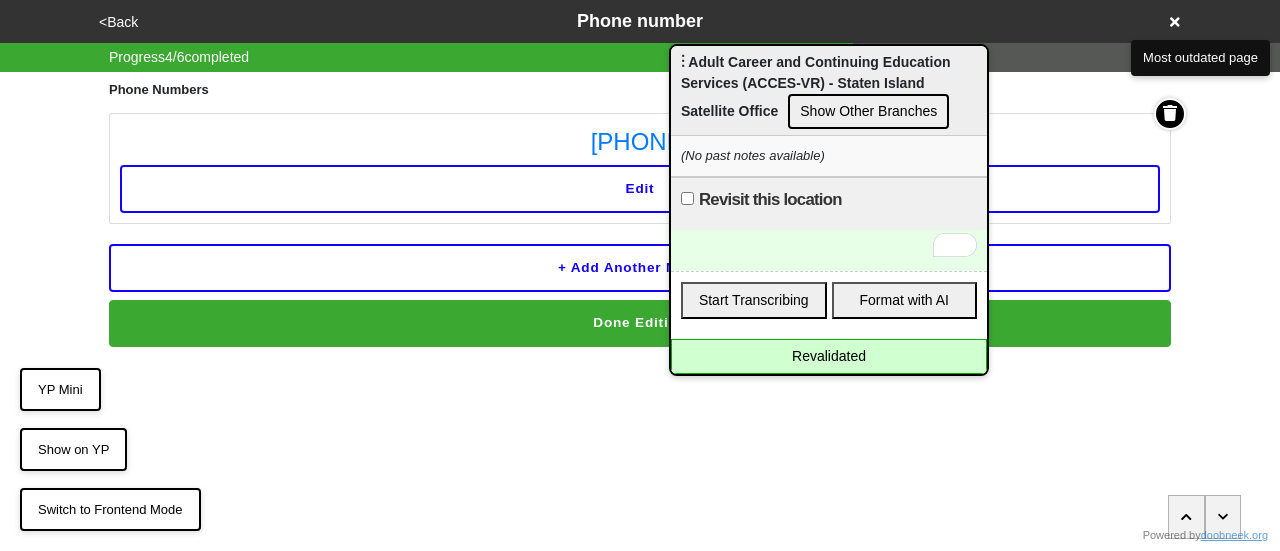 click on "Revalidated" at bounding box center (829, 356) 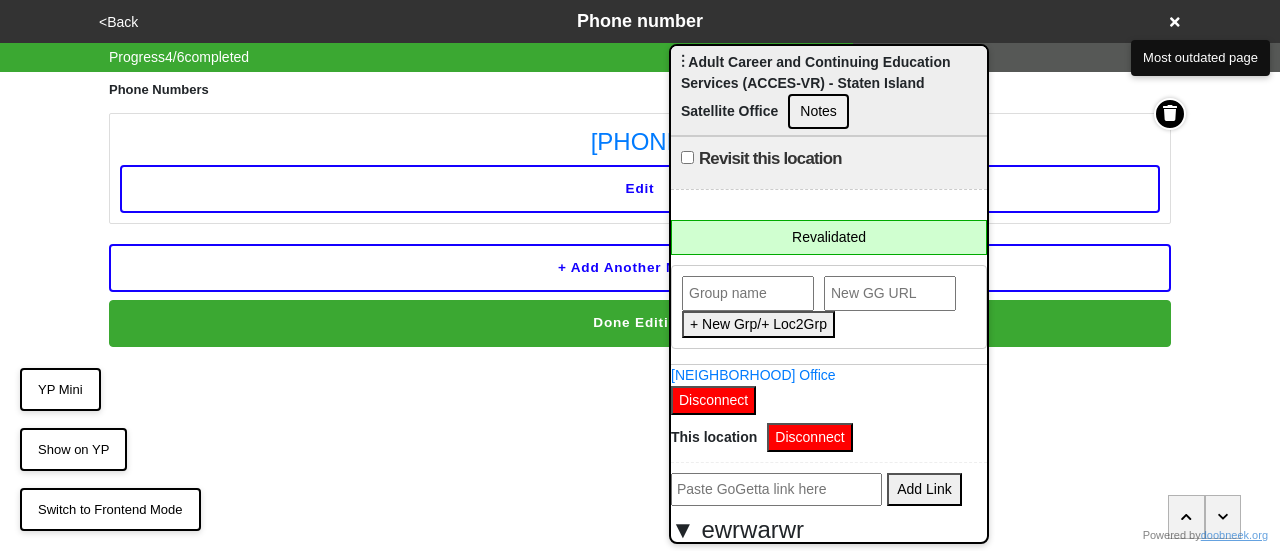 scroll, scrollTop: 5, scrollLeft: 0, axis: vertical 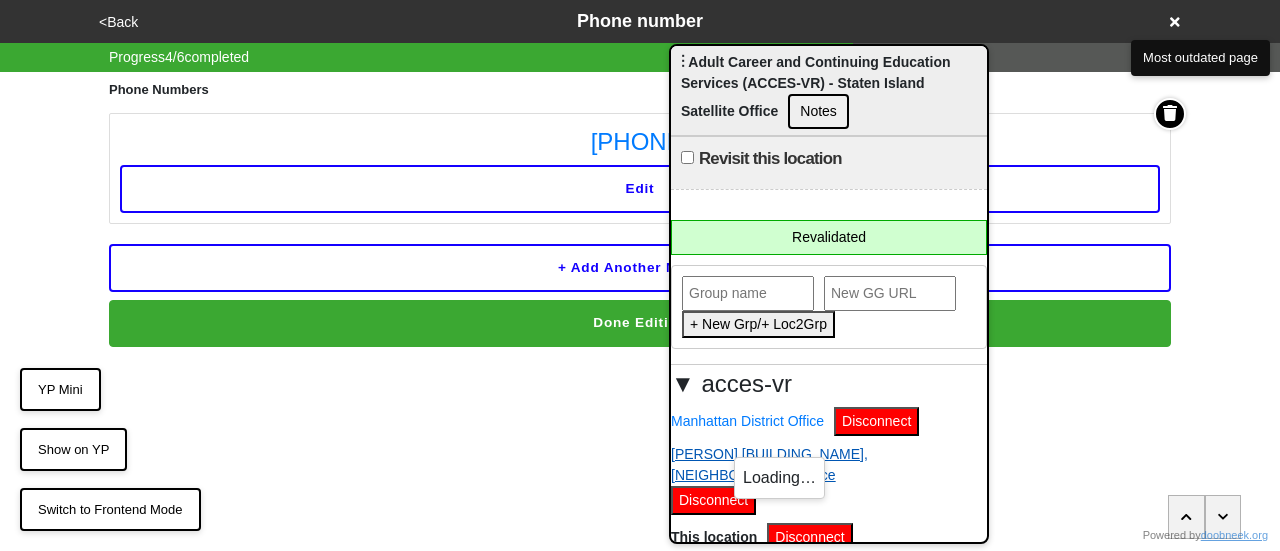 click on "Adam Clayton Powell Jr. State Office Building, Harlem Satellite Office" at bounding box center (824, 465) 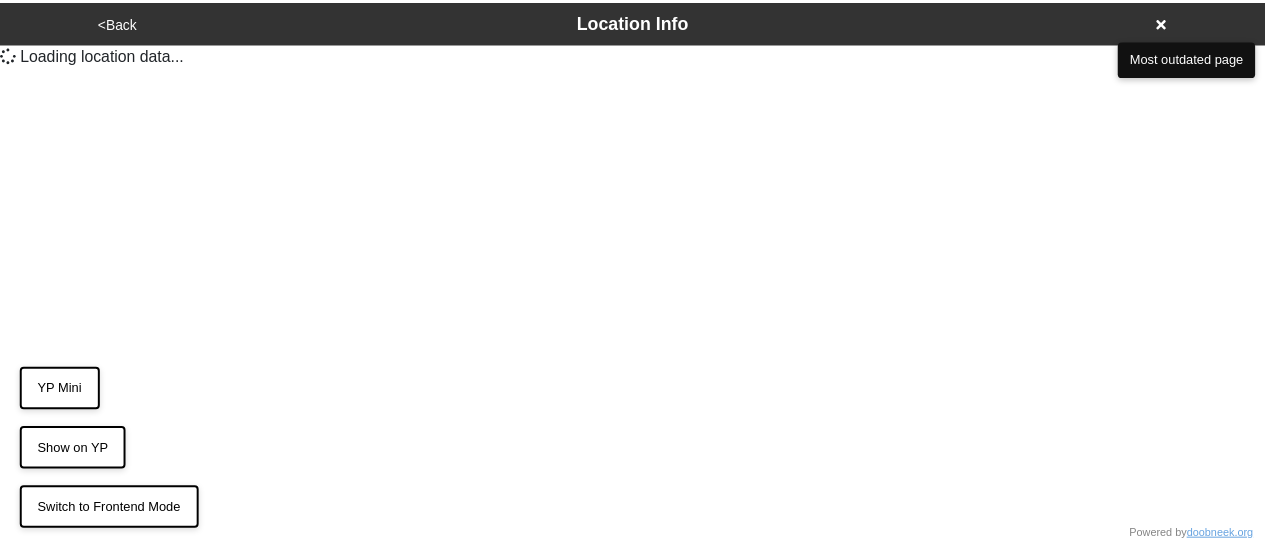 scroll, scrollTop: 0, scrollLeft: 0, axis: both 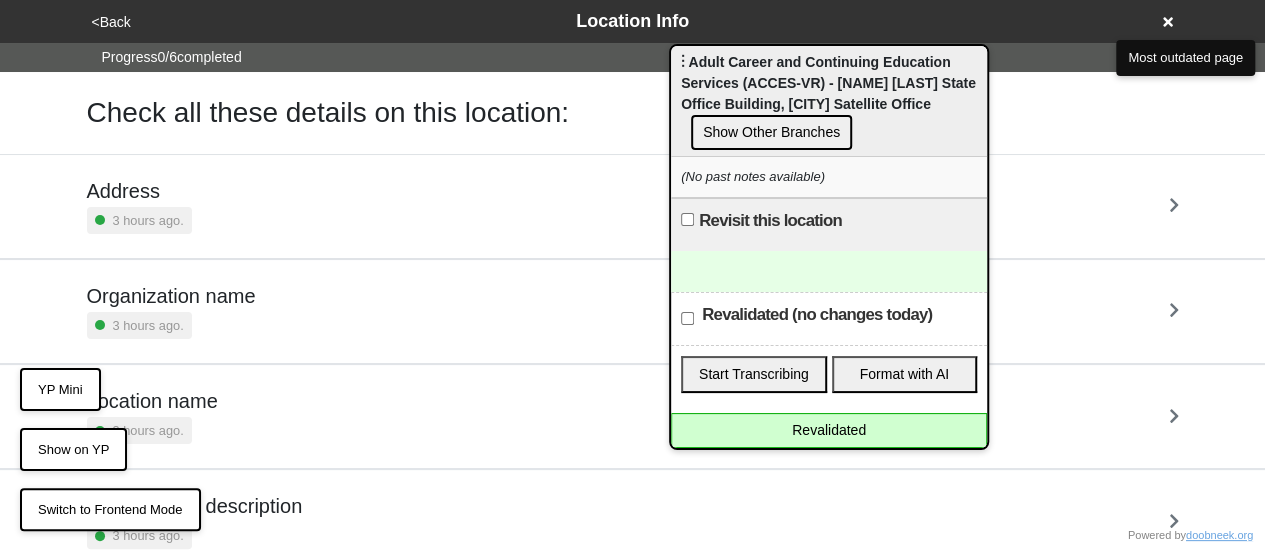 click on "Revalidated" at bounding box center [829, 430] 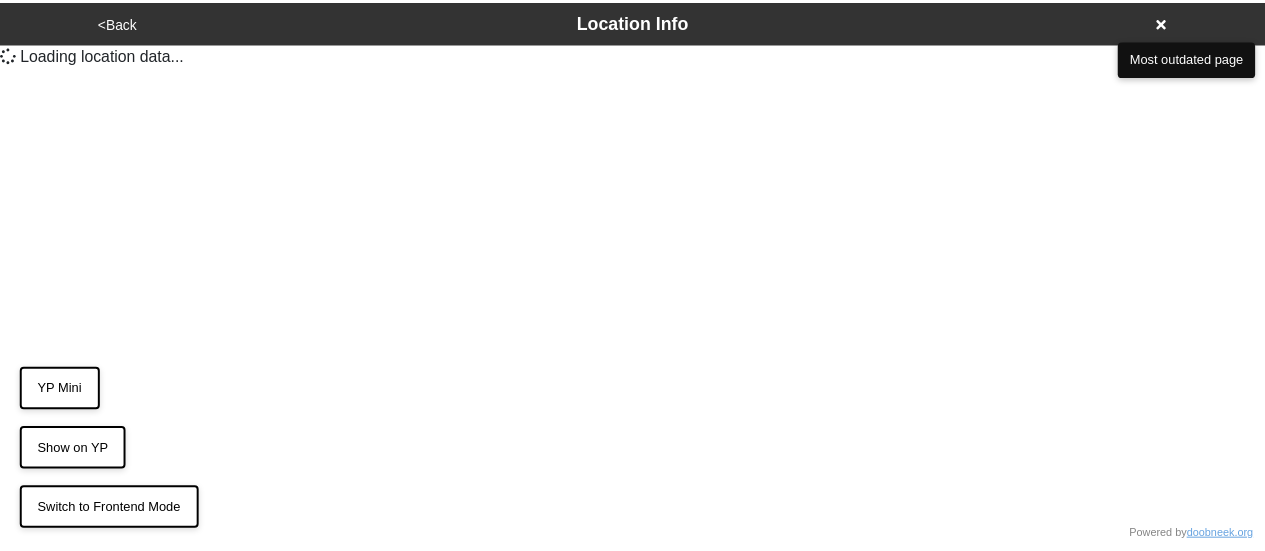scroll, scrollTop: 0, scrollLeft: 0, axis: both 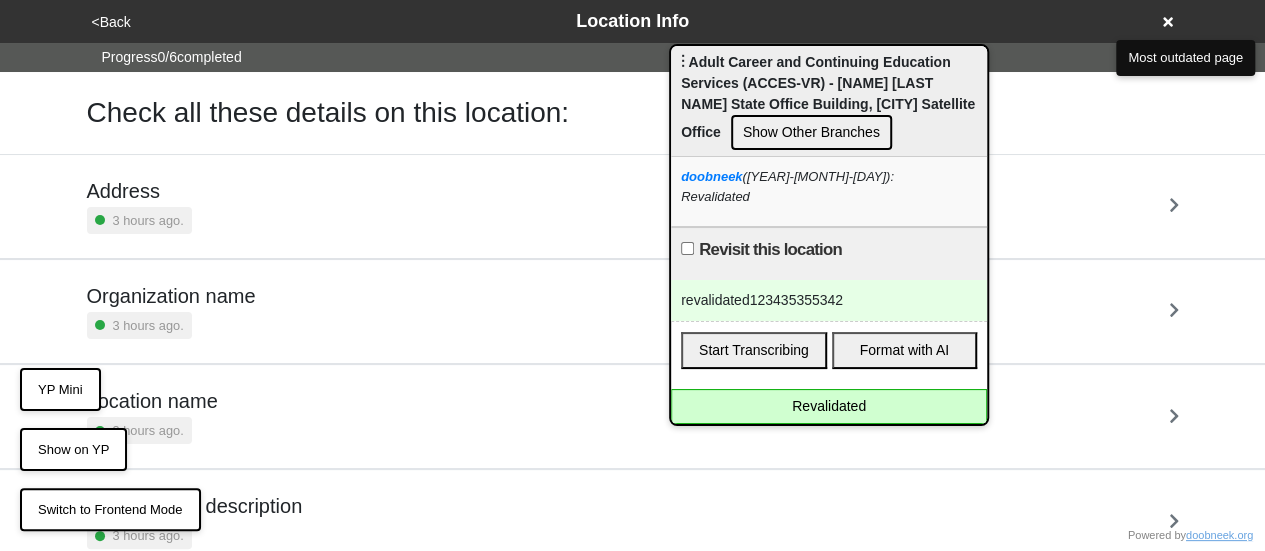 click on "revalidated123435355342" at bounding box center (829, 300) 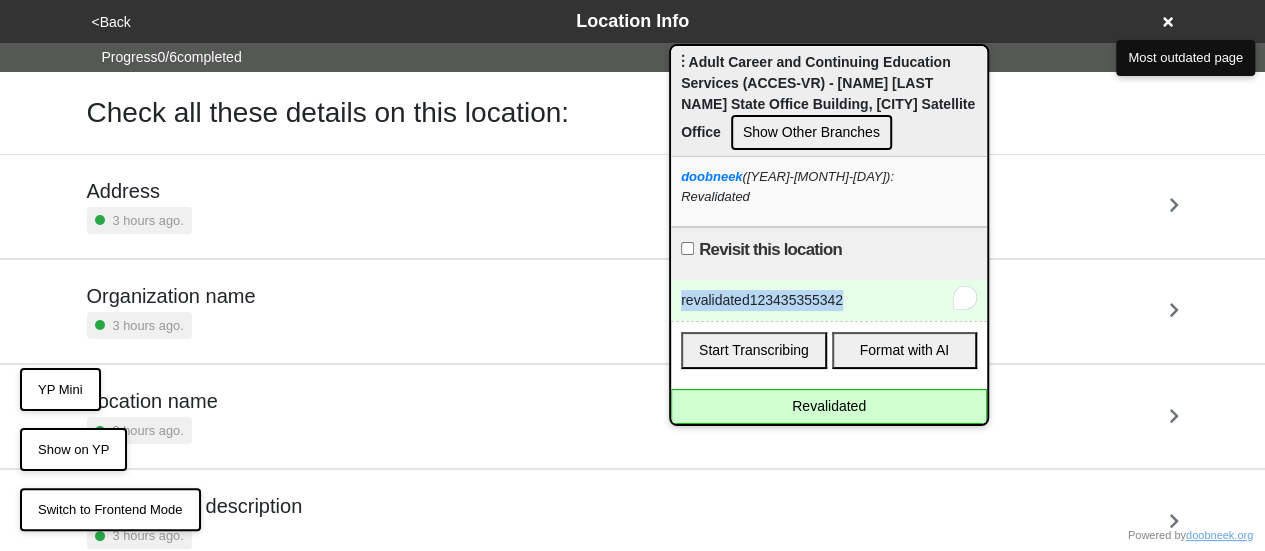 click on "revalidated123435355342" at bounding box center [829, 300] 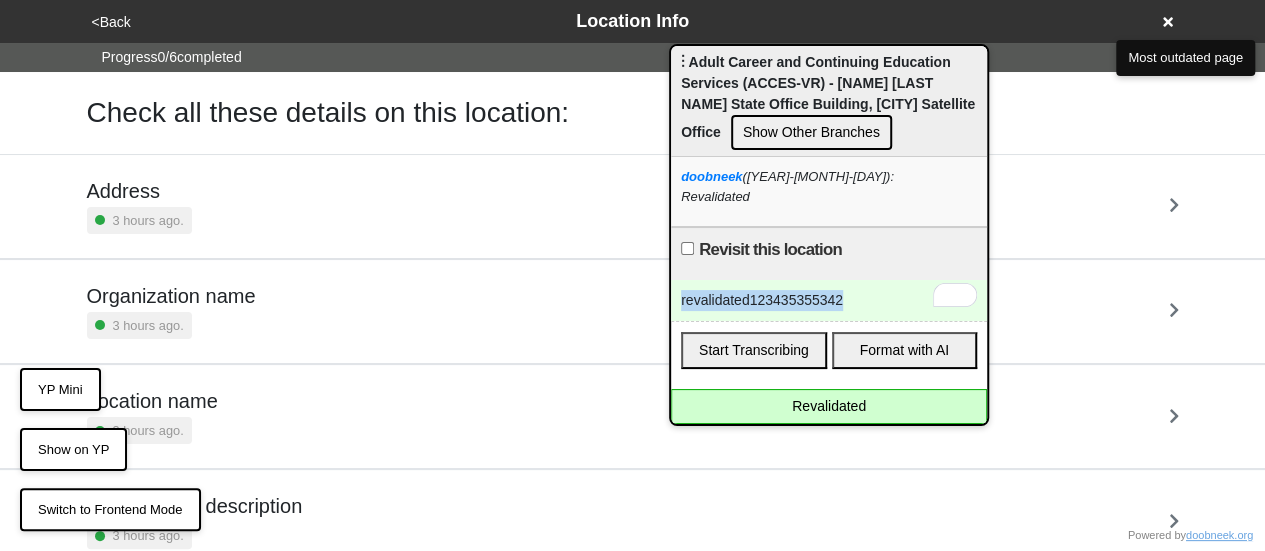 type 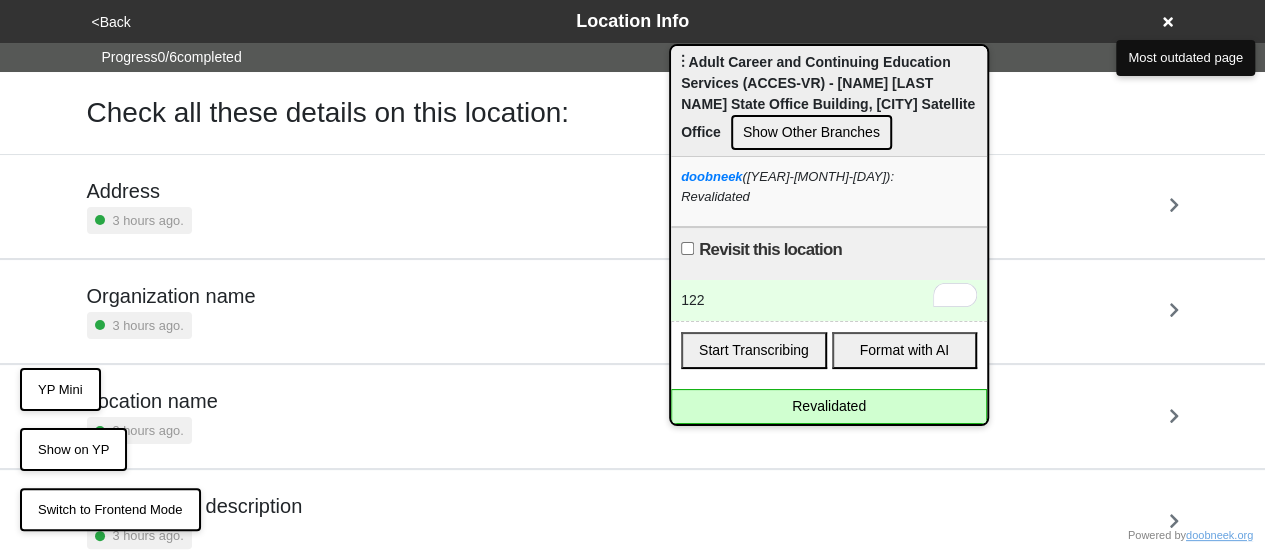 click on "Revalidated" at bounding box center (829, 406) 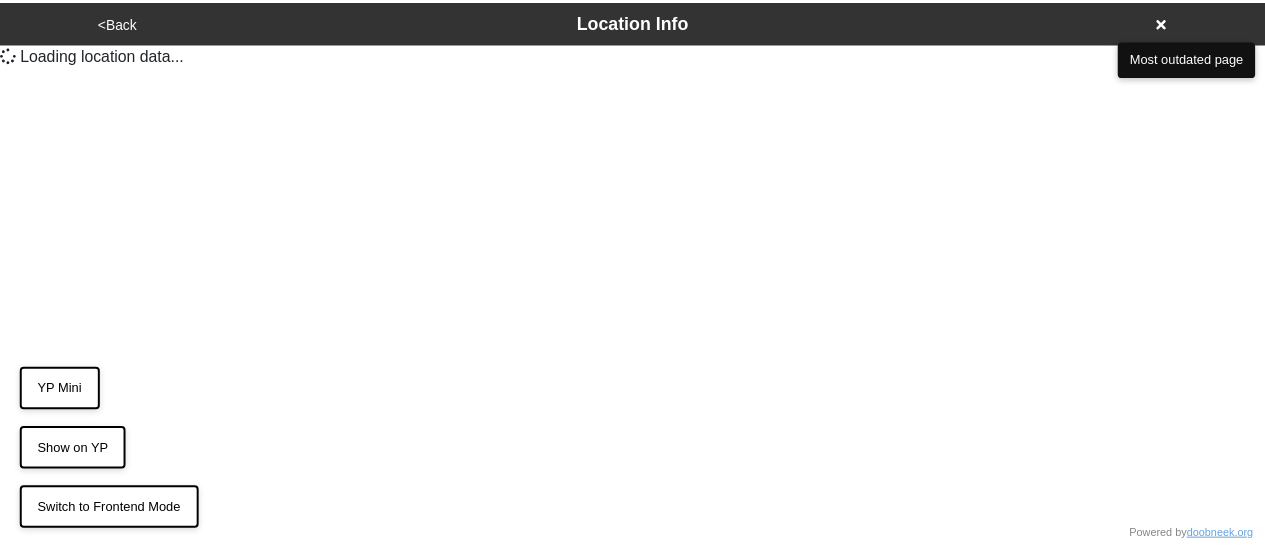 scroll, scrollTop: 0, scrollLeft: 0, axis: both 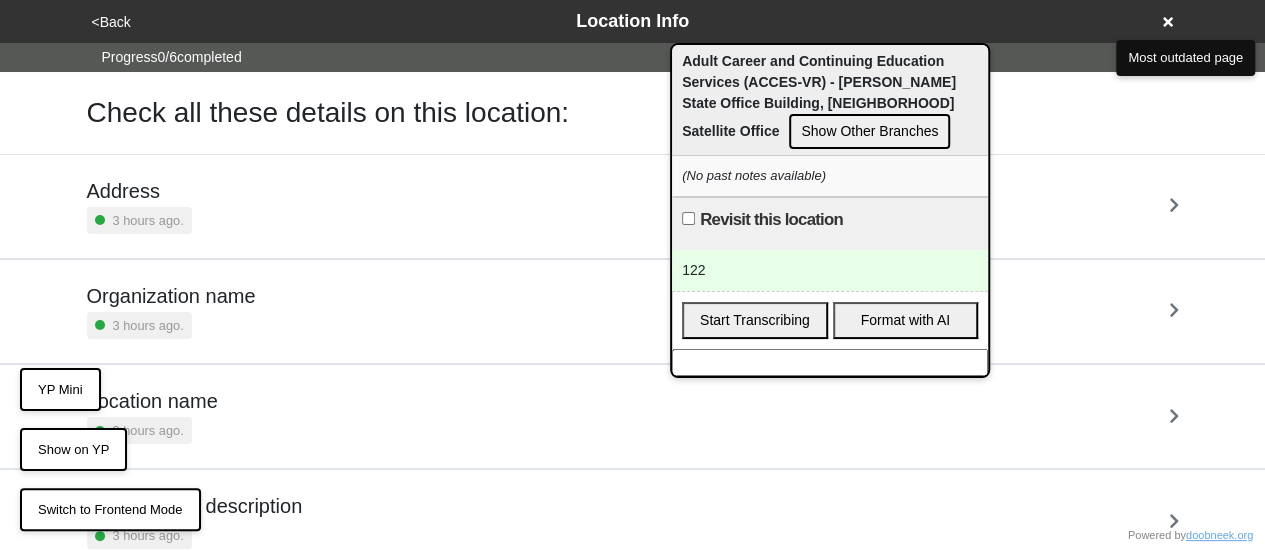 click on "Show Other Branches" at bounding box center (869, 131) 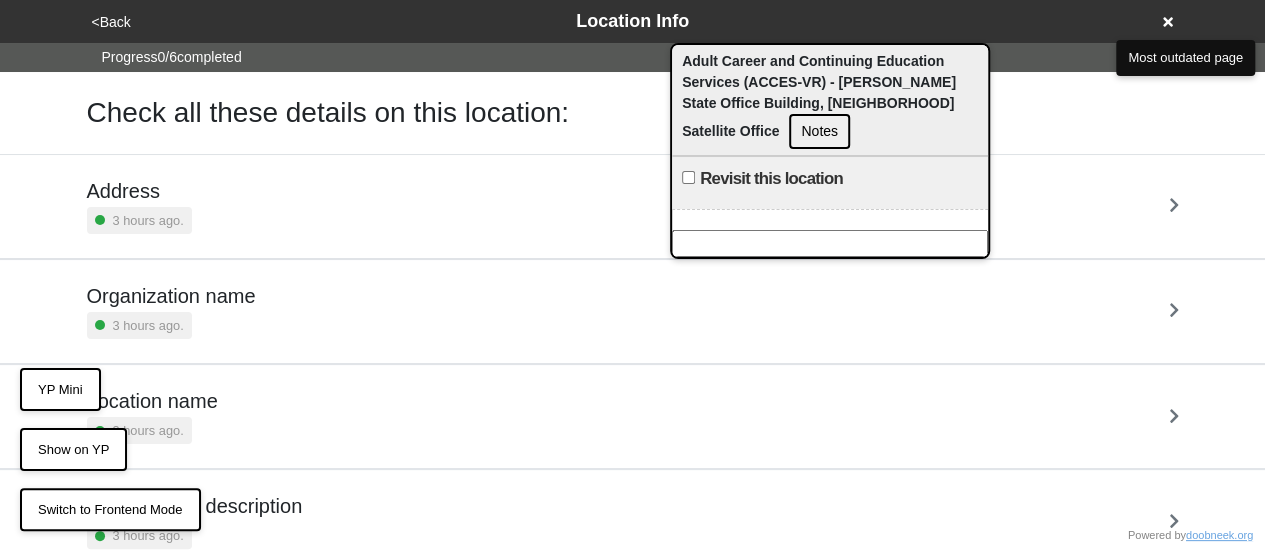click on "Notes" at bounding box center [819, 131] 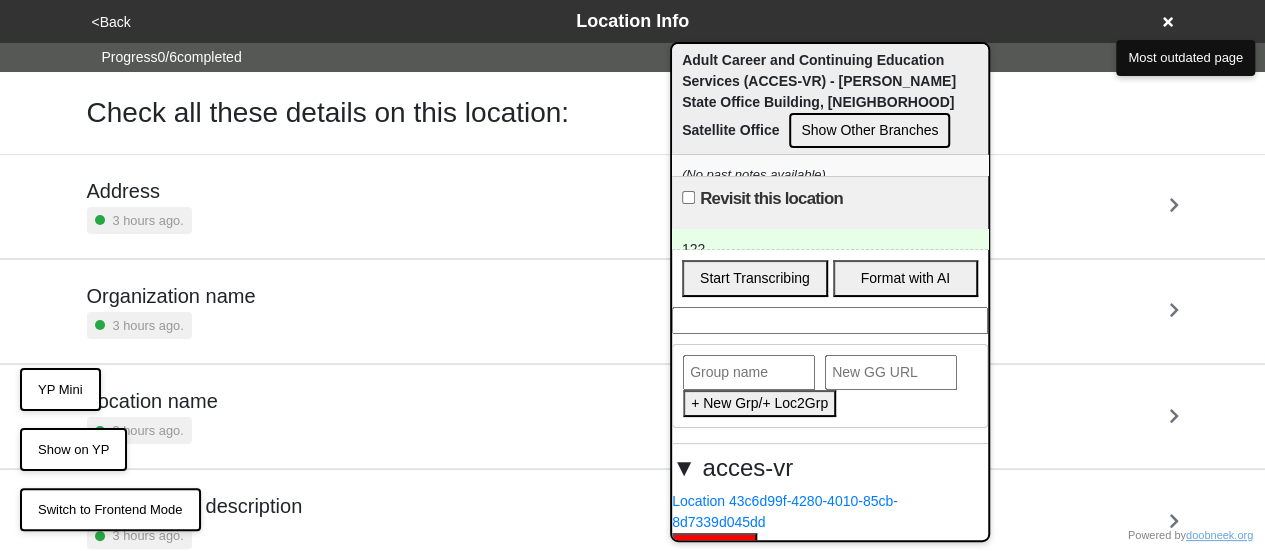 click on "Start Transcribing" at bounding box center (755, 278) 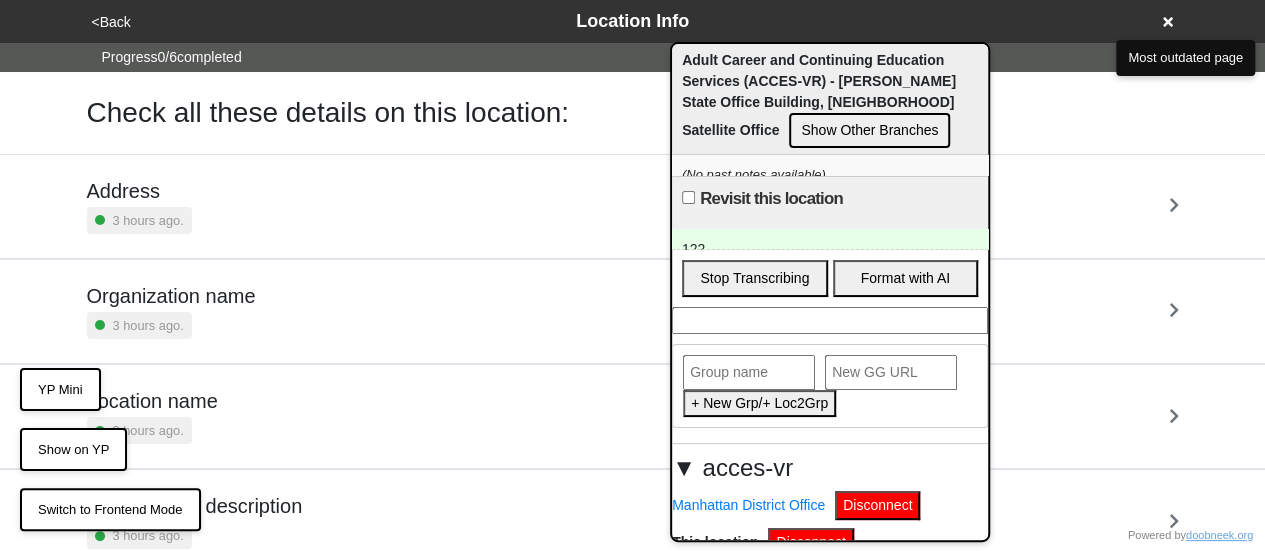 click on "Show Other Branches" at bounding box center [869, 130] 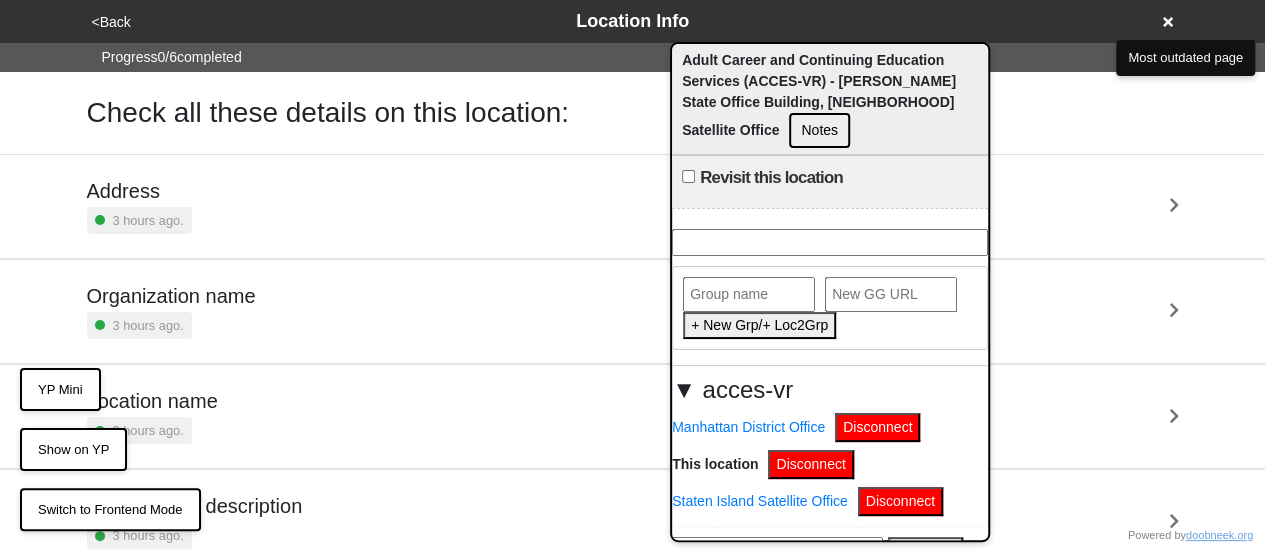 click on "Notes" at bounding box center (819, 130) 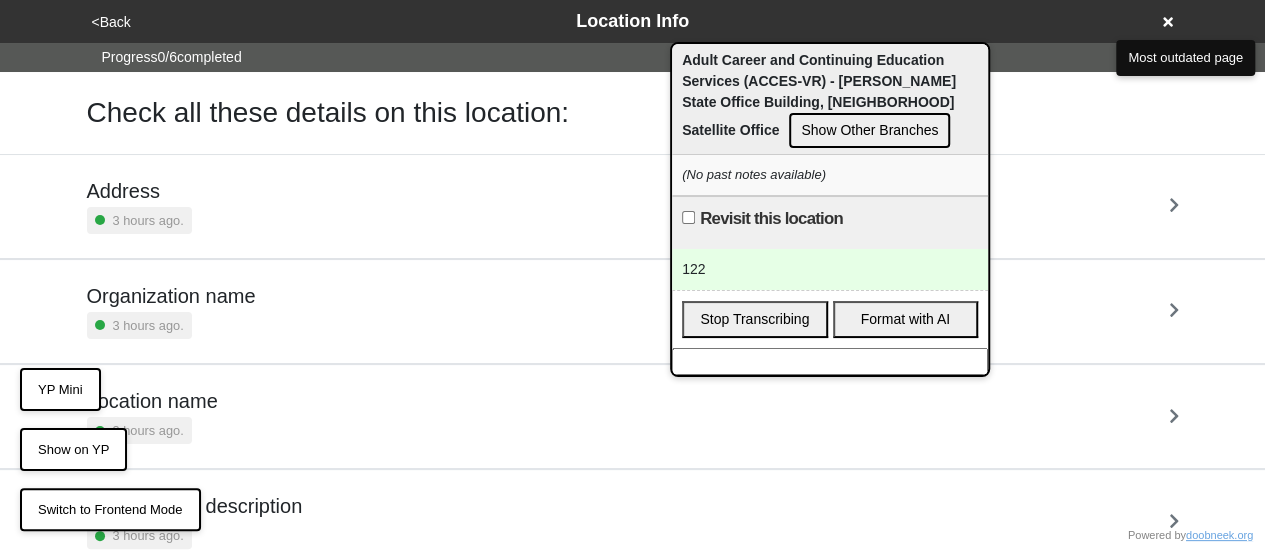 click on "122" at bounding box center (830, 269) 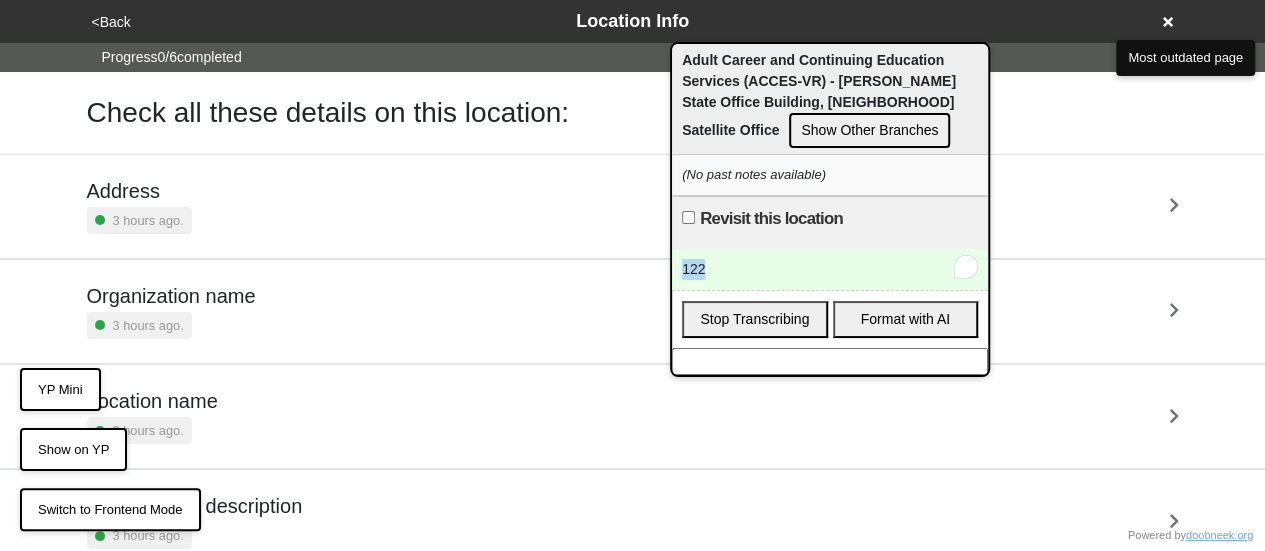 click on "122" at bounding box center [830, 269] 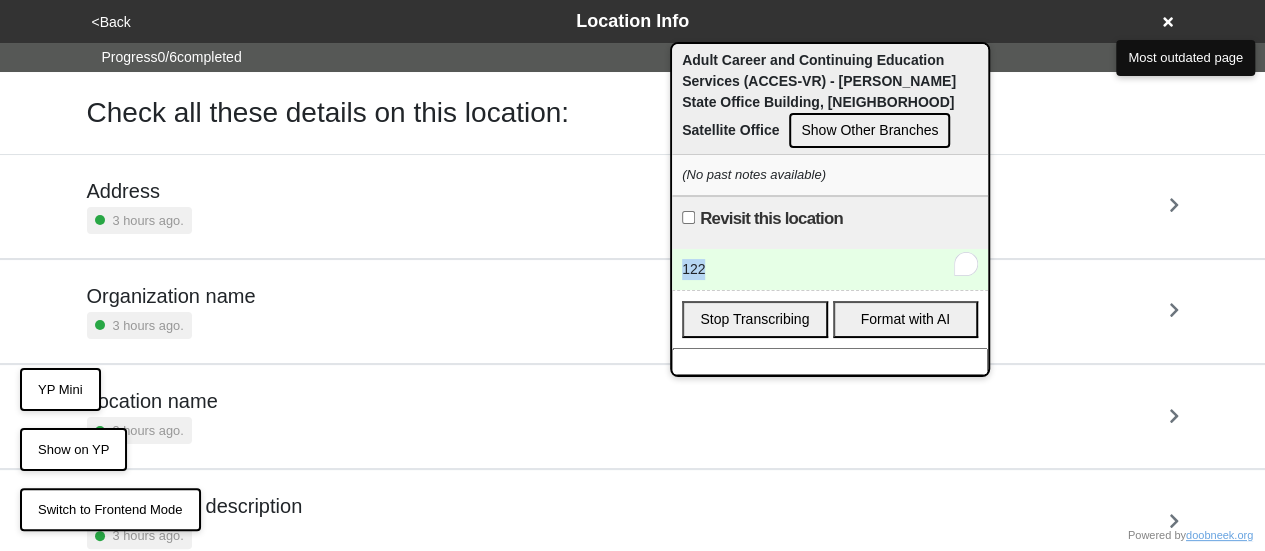 type 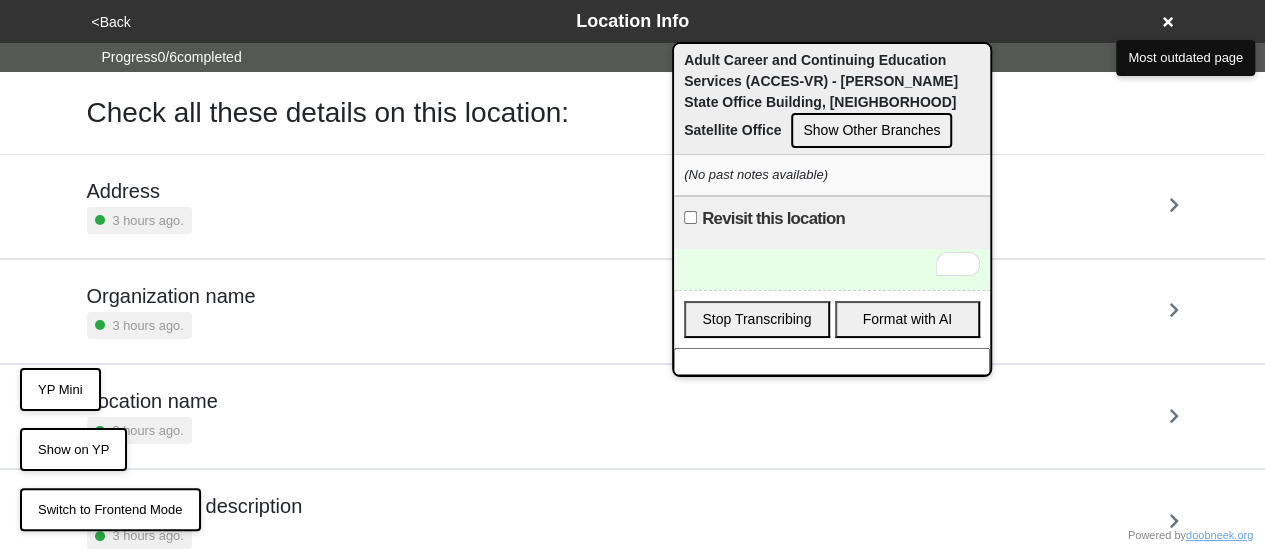 click on "Show Other Branches" at bounding box center [871, 130] 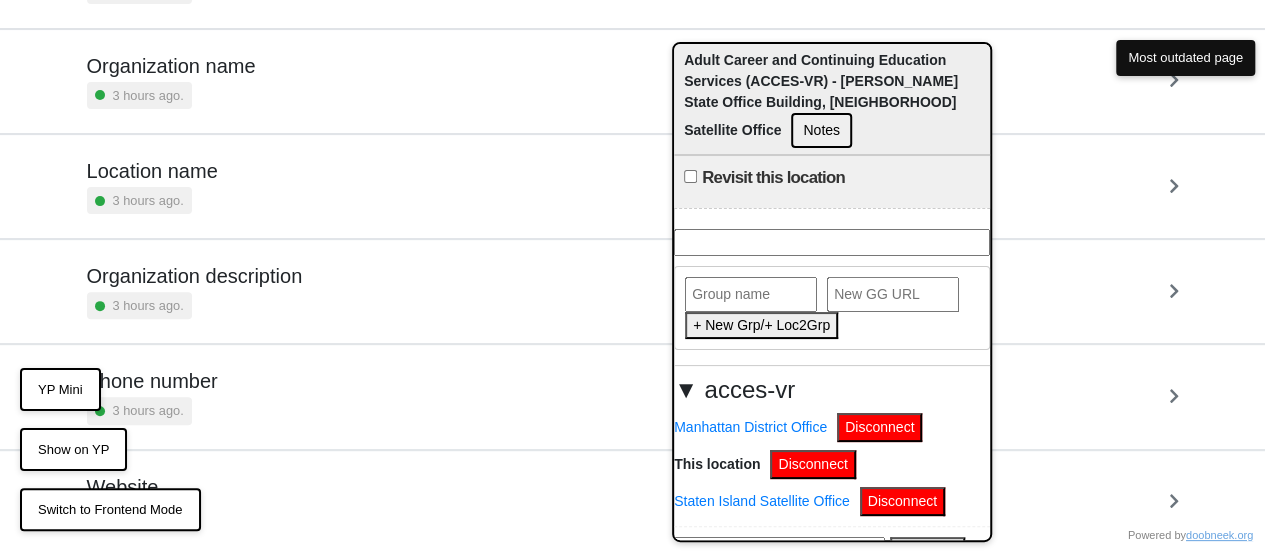 scroll, scrollTop: 275, scrollLeft: 0, axis: vertical 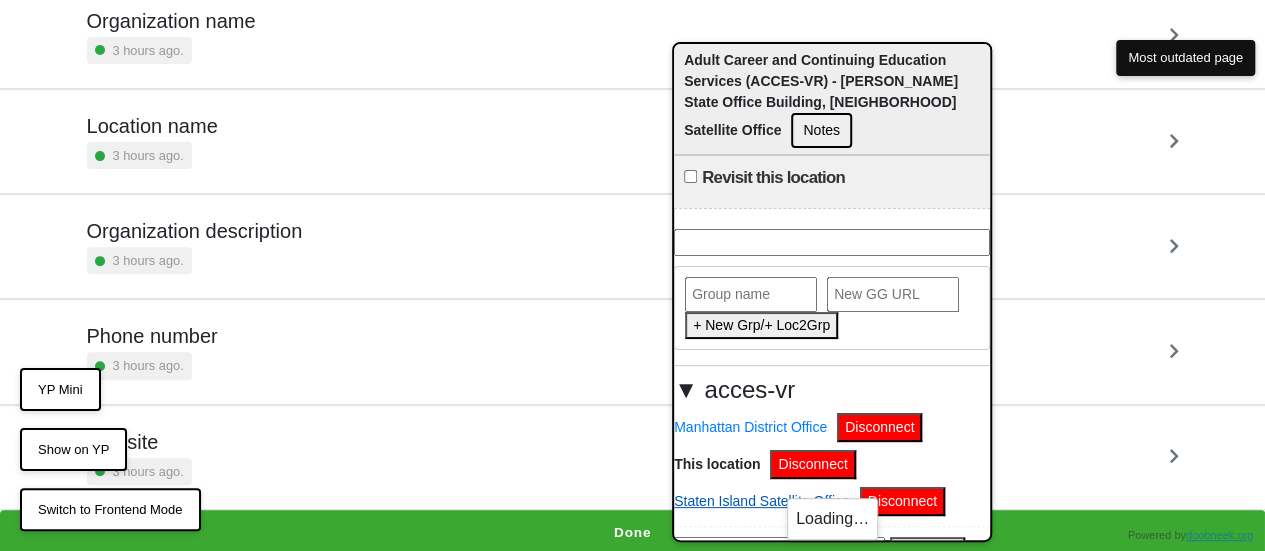 click on "Staten Island Satellite Office" at bounding box center (762, 501) 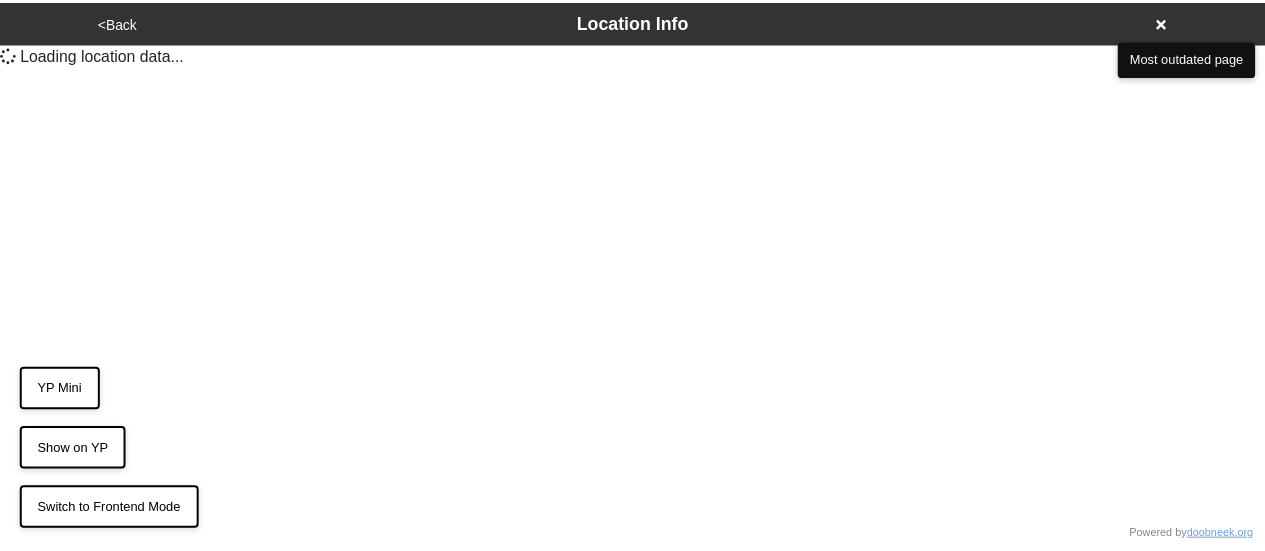 scroll, scrollTop: 0, scrollLeft: 0, axis: both 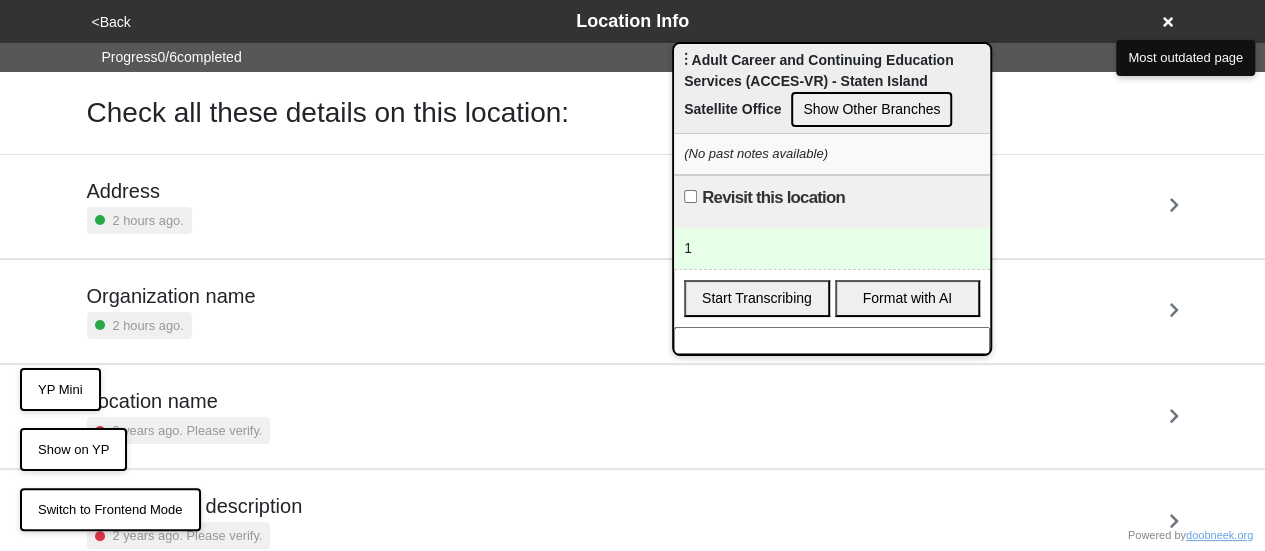 click on "Show Other Branches" at bounding box center (871, 109) 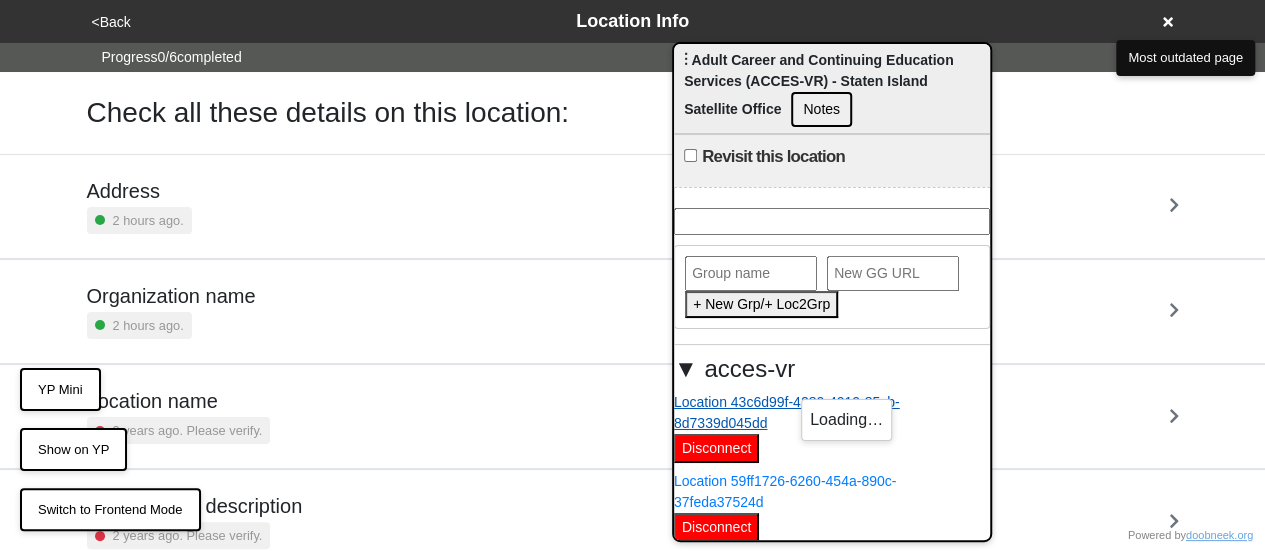 click on "Location 43c6d99f-4280-4010-85cb-8d7339d045dd" at bounding box center (827, 413) 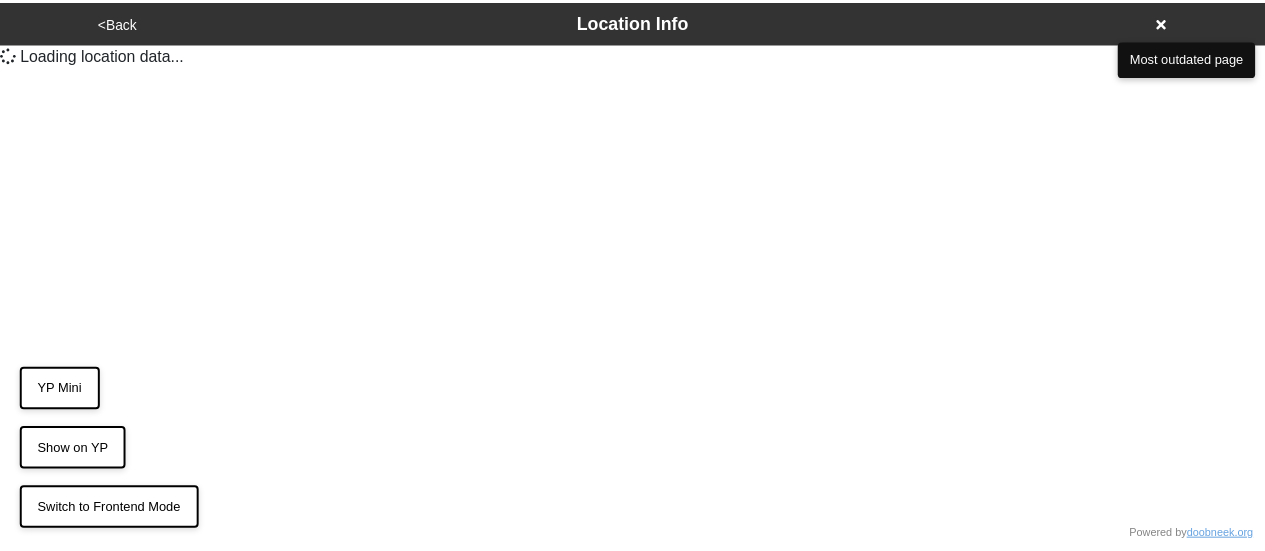 scroll, scrollTop: 0, scrollLeft: 0, axis: both 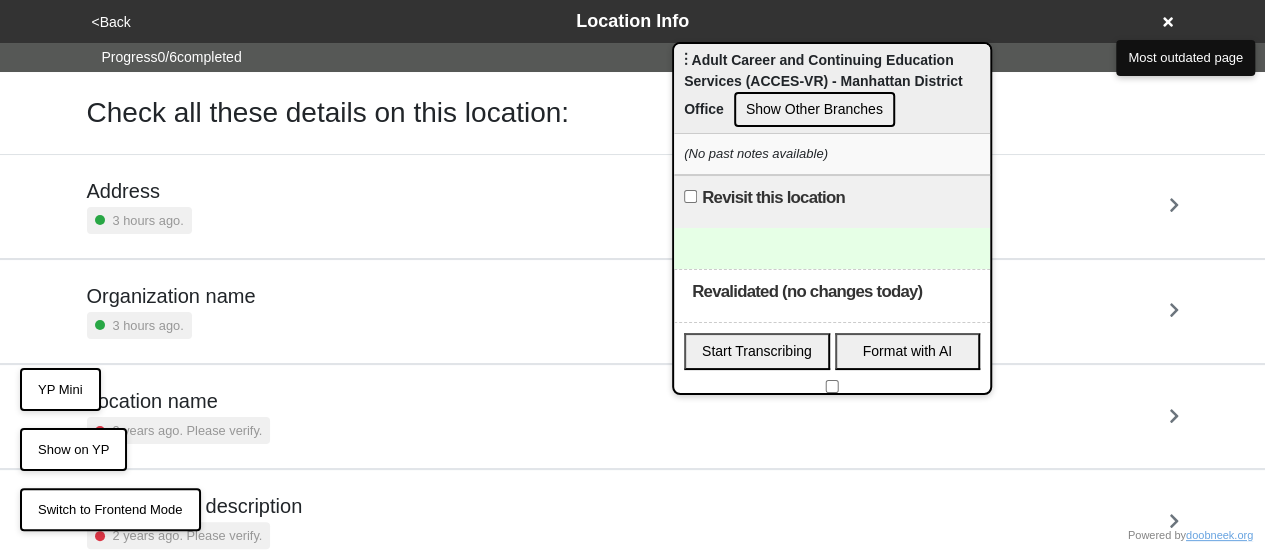 click on "Revalidated (no changes today)" at bounding box center (832, 386) 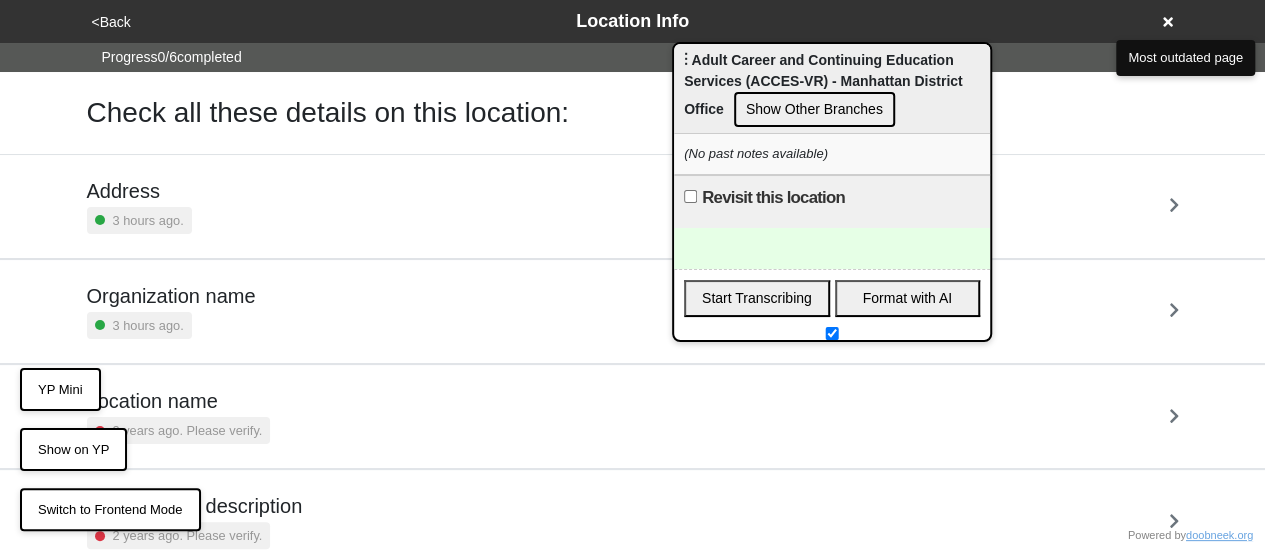 click at bounding box center (832, 333) 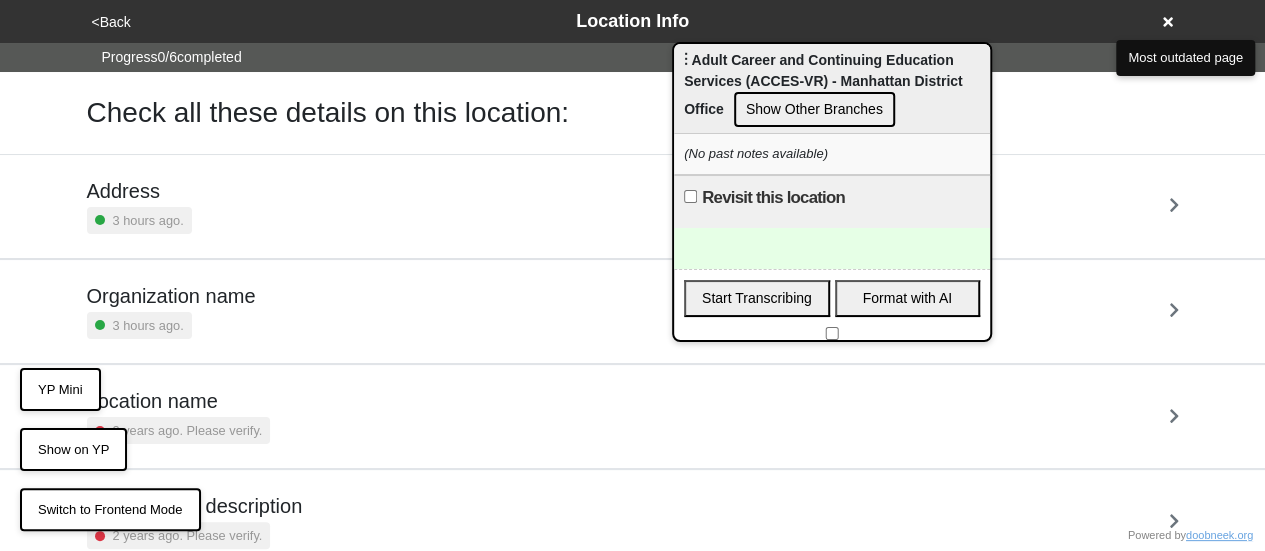 click at bounding box center (832, 333) 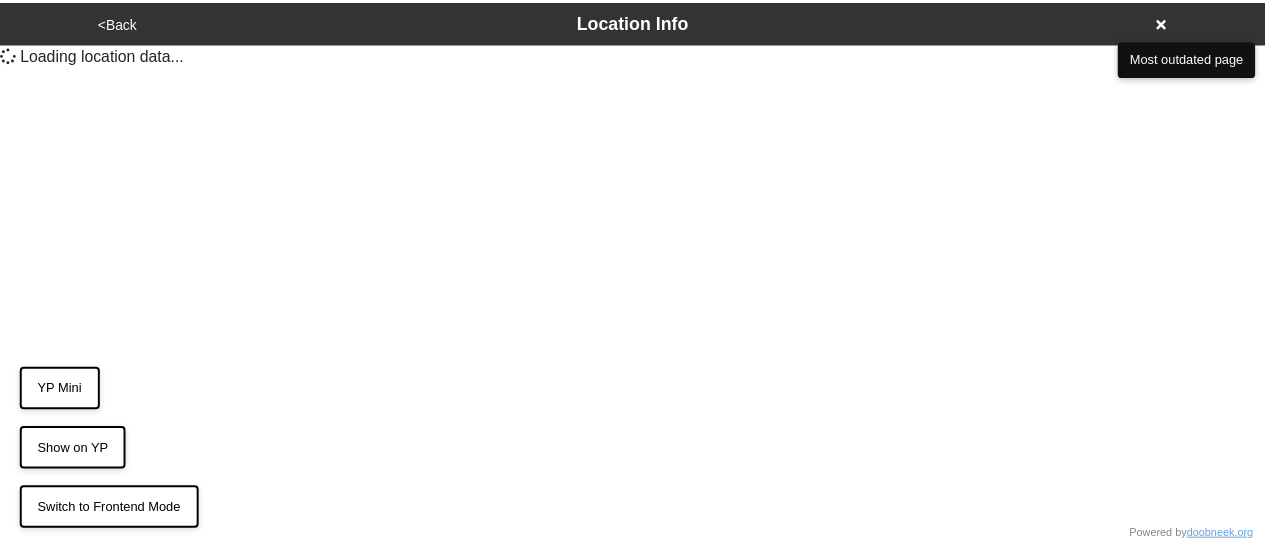 scroll, scrollTop: 0, scrollLeft: 0, axis: both 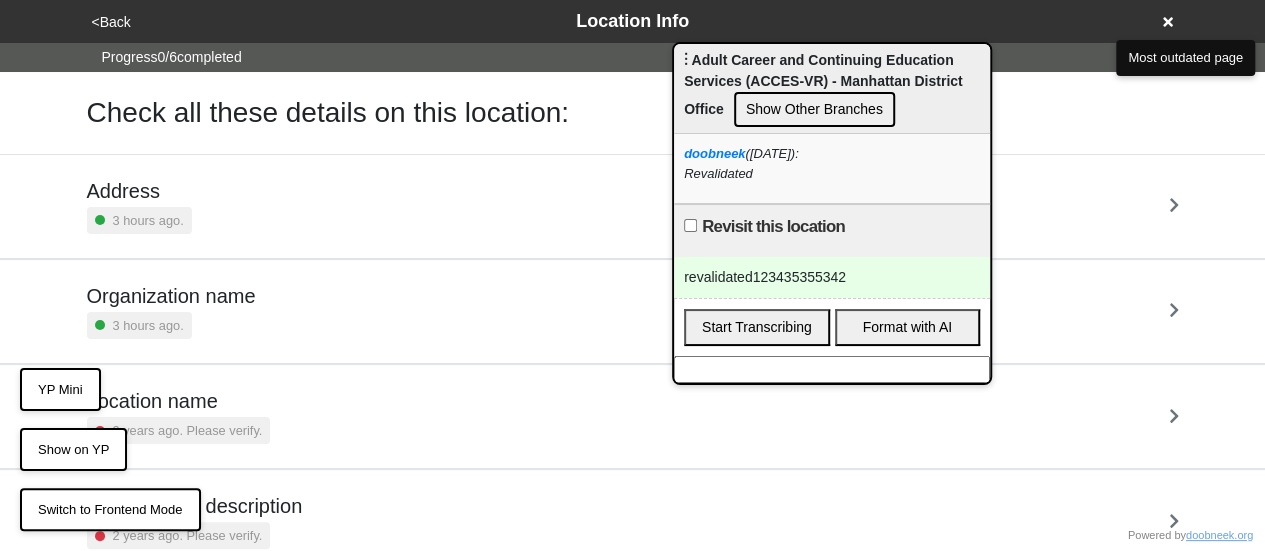 click on "revalidated123435355342" at bounding box center [832, 277] 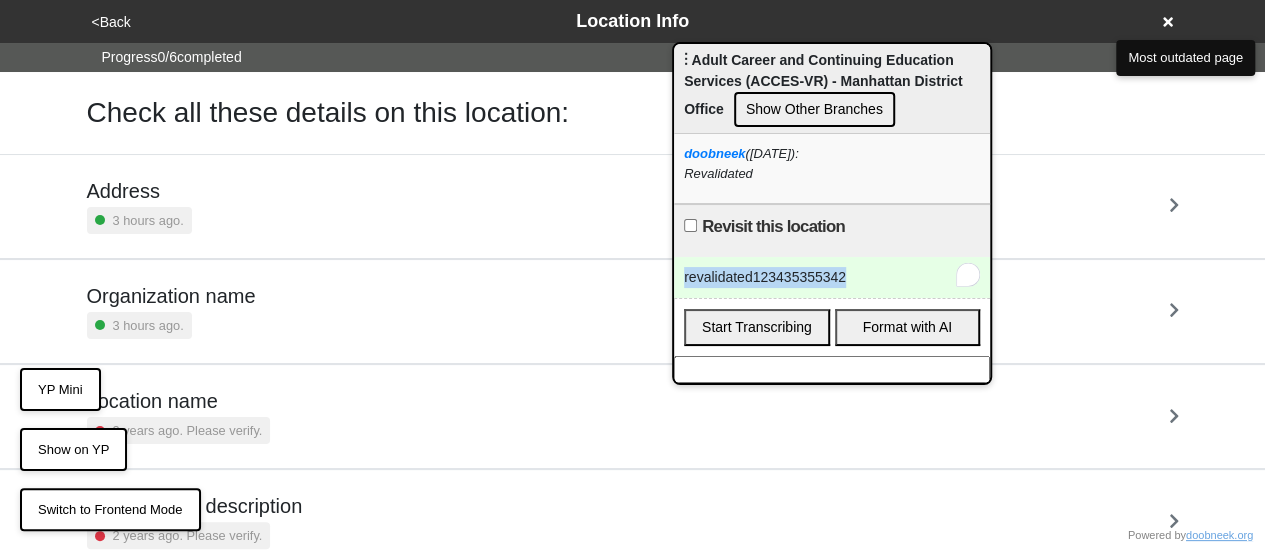 click on "revalidated123435355342" at bounding box center [832, 277] 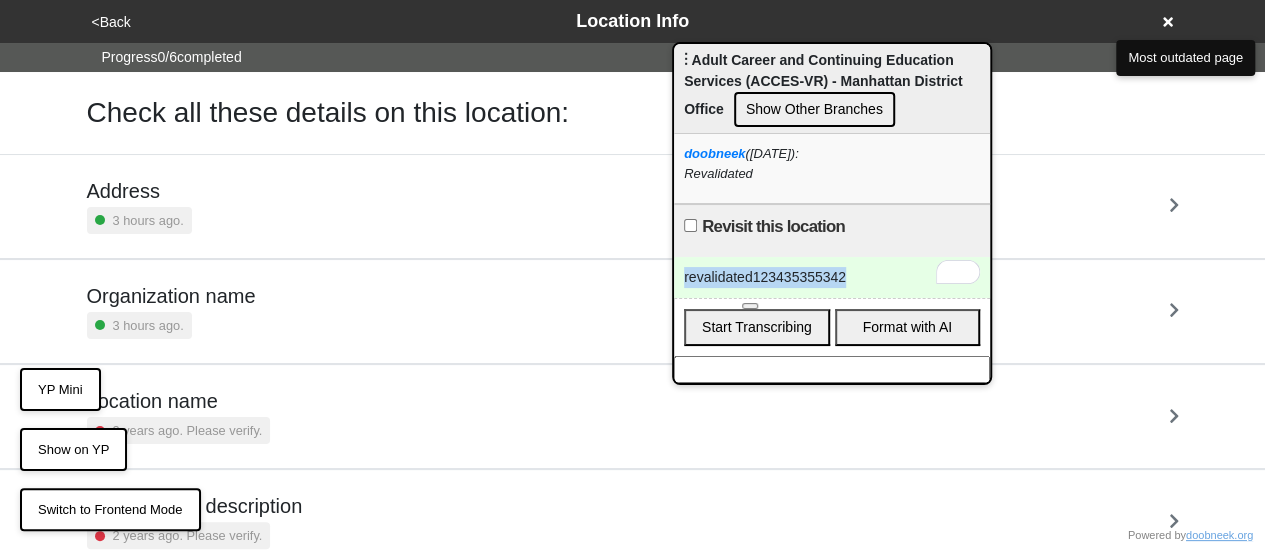 type 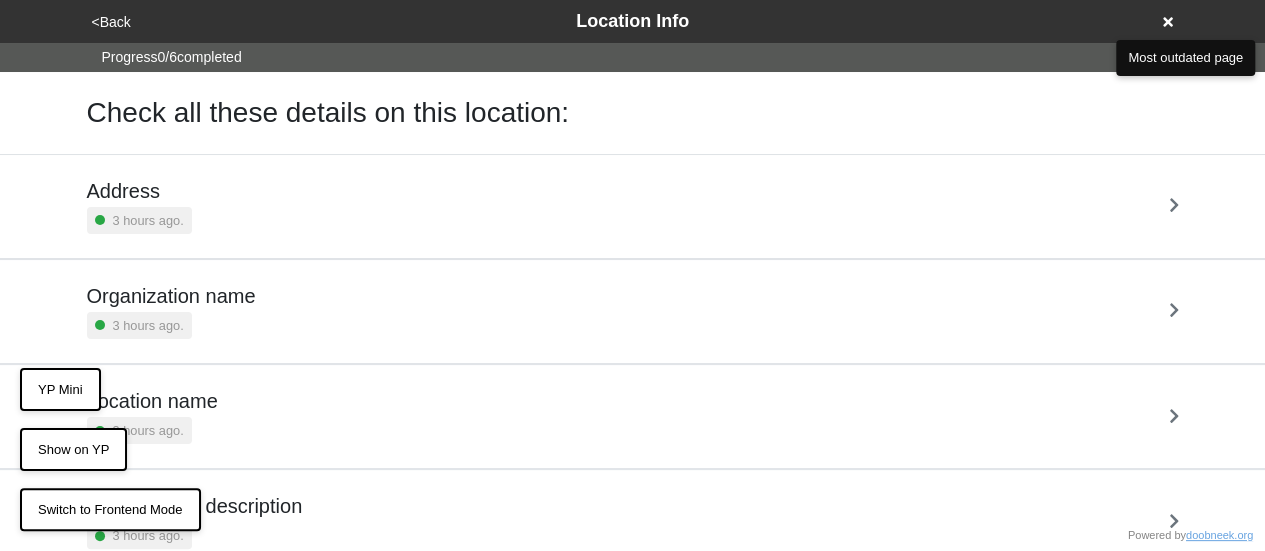 scroll, scrollTop: 0, scrollLeft: 0, axis: both 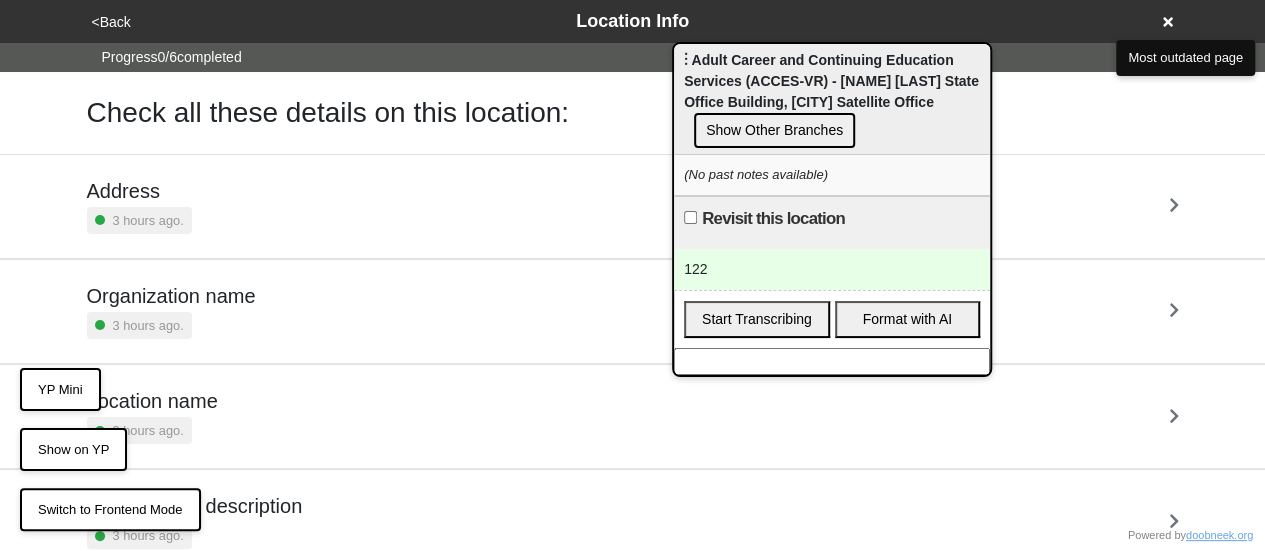 click on "122" at bounding box center [832, 269] 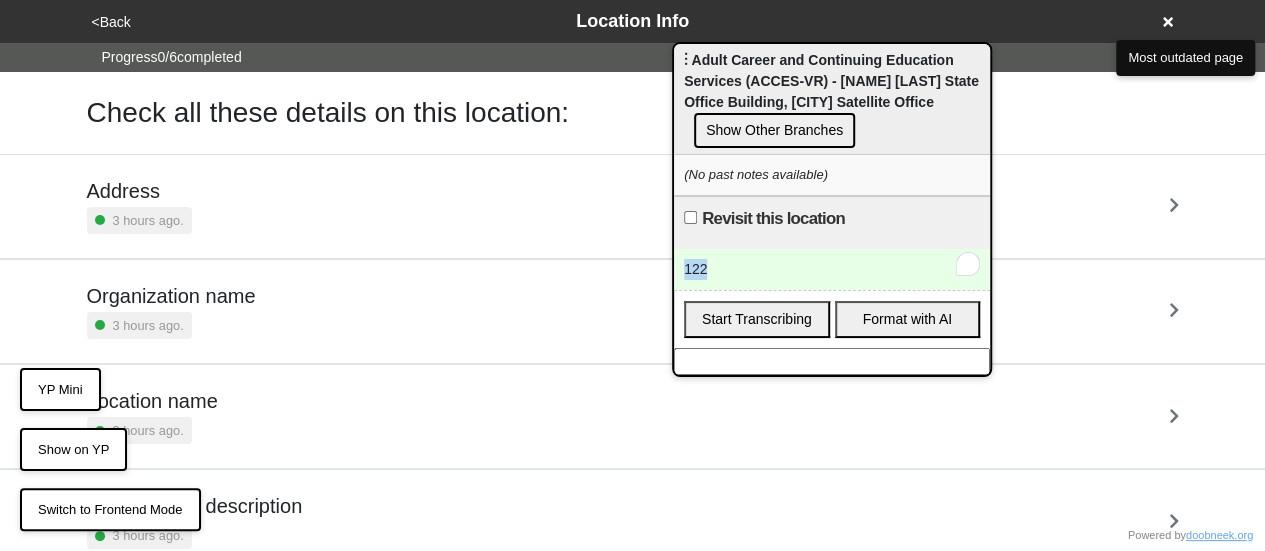 click on "122" at bounding box center [832, 269] 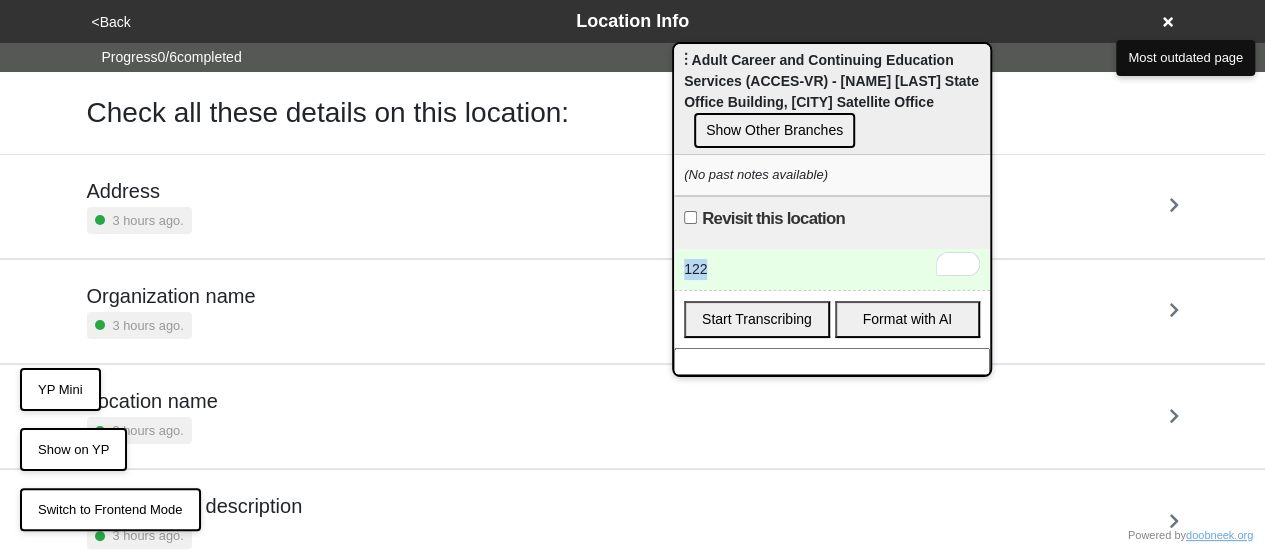 type 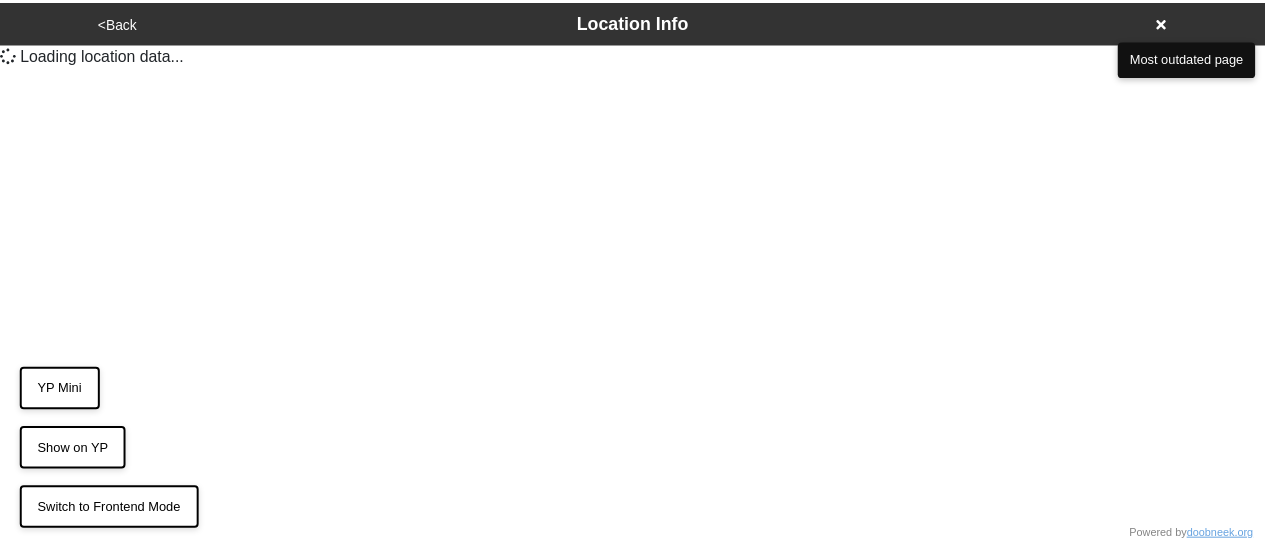 scroll, scrollTop: 0, scrollLeft: 0, axis: both 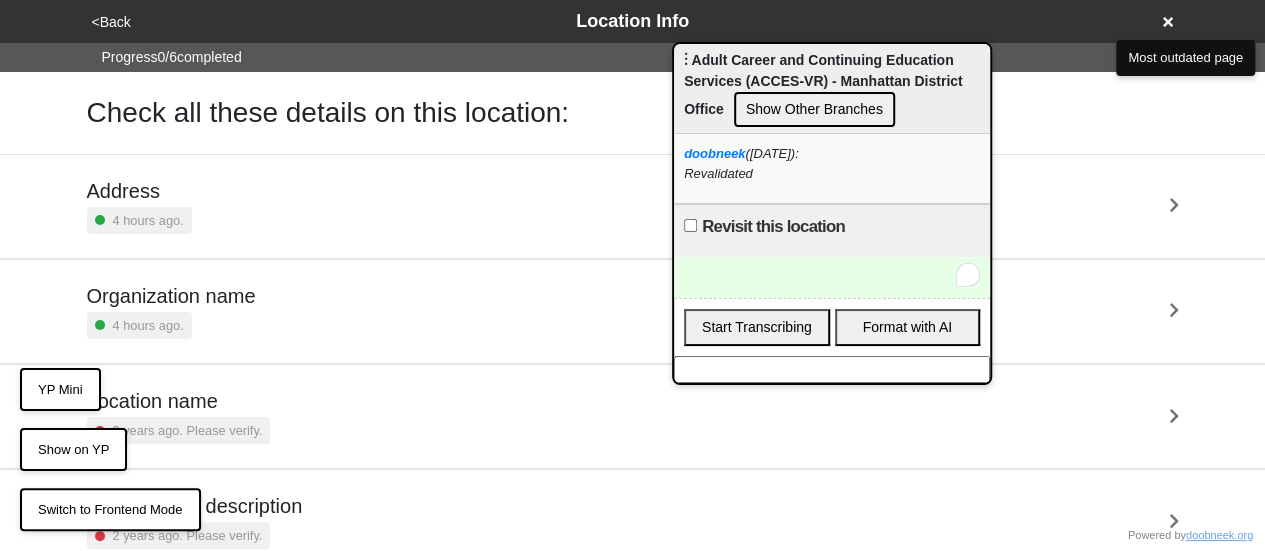 click at bounding box center [832, 277] 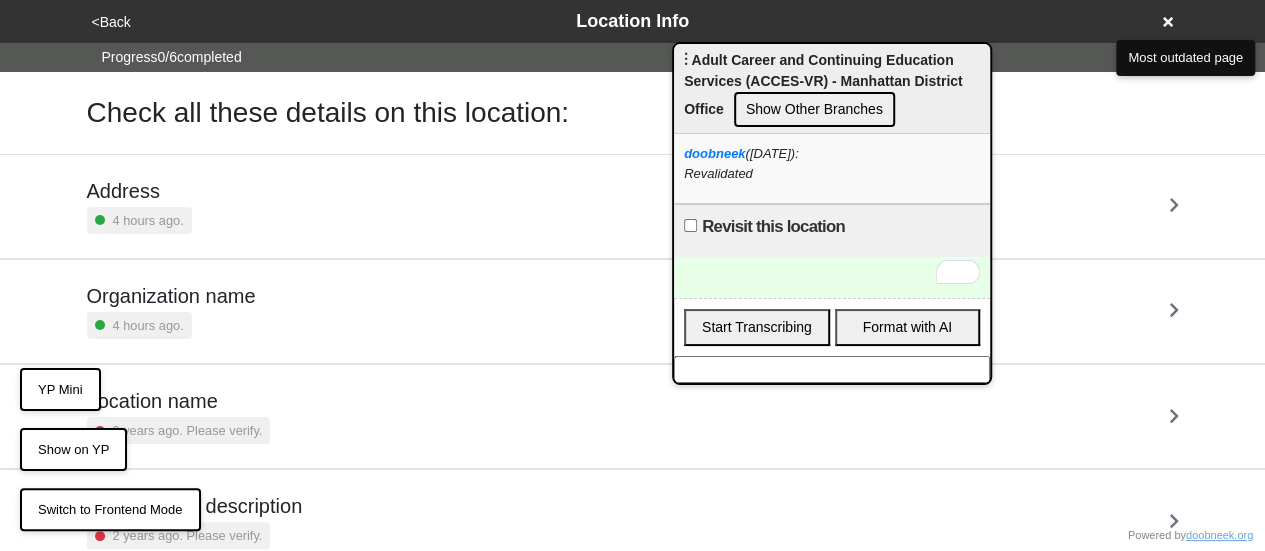 type 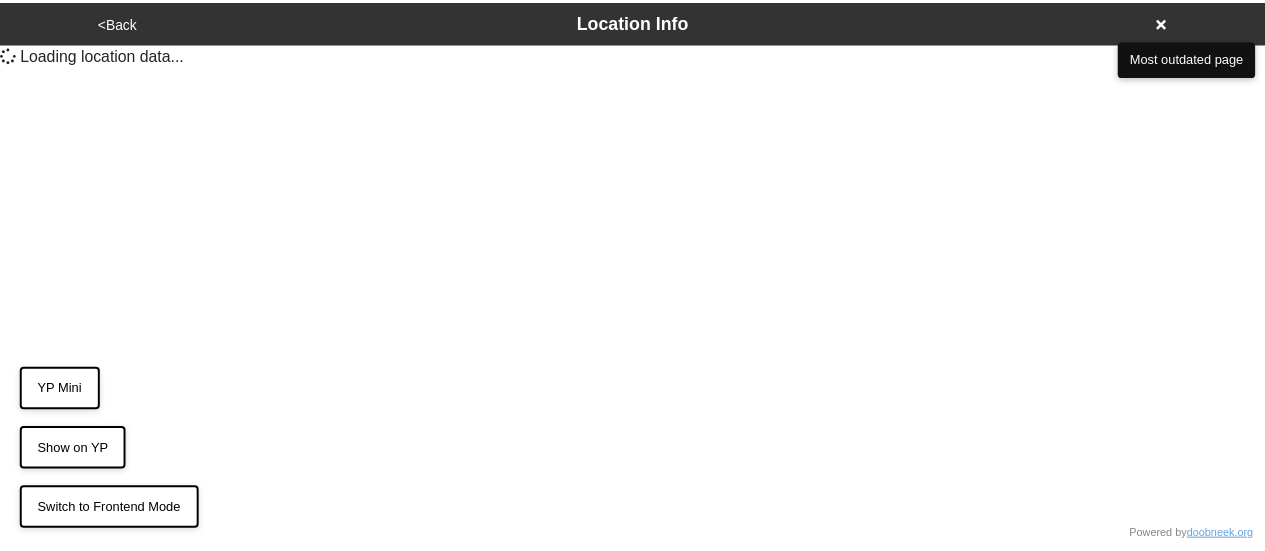 scroll, scrollTop: 0, scrollLeft: 0, axis: both 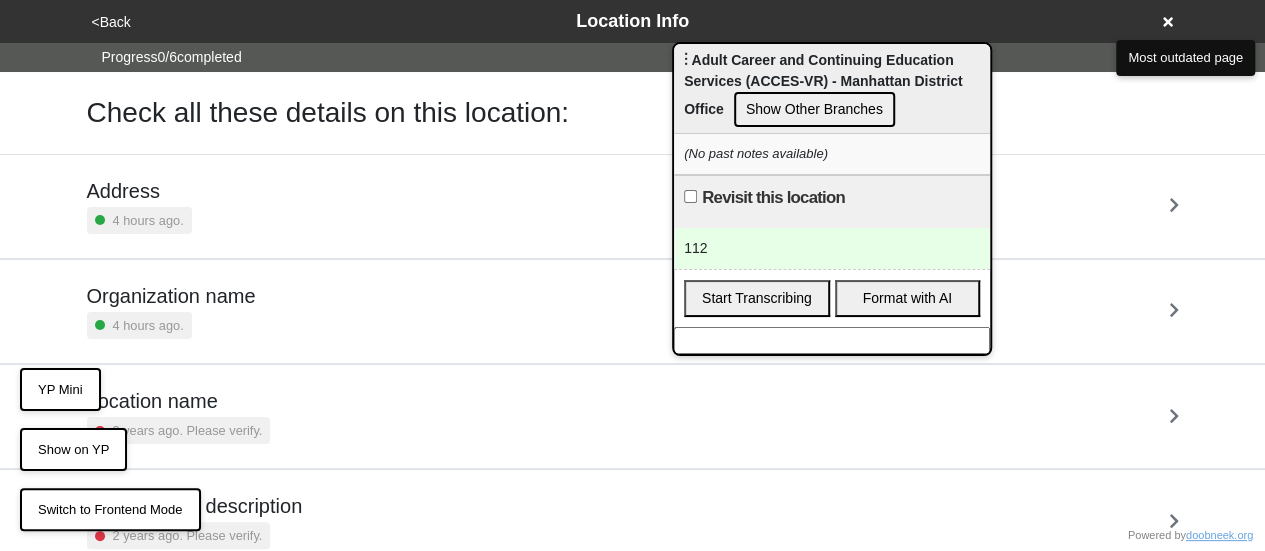click on "112" at bounding box center (832, 248) 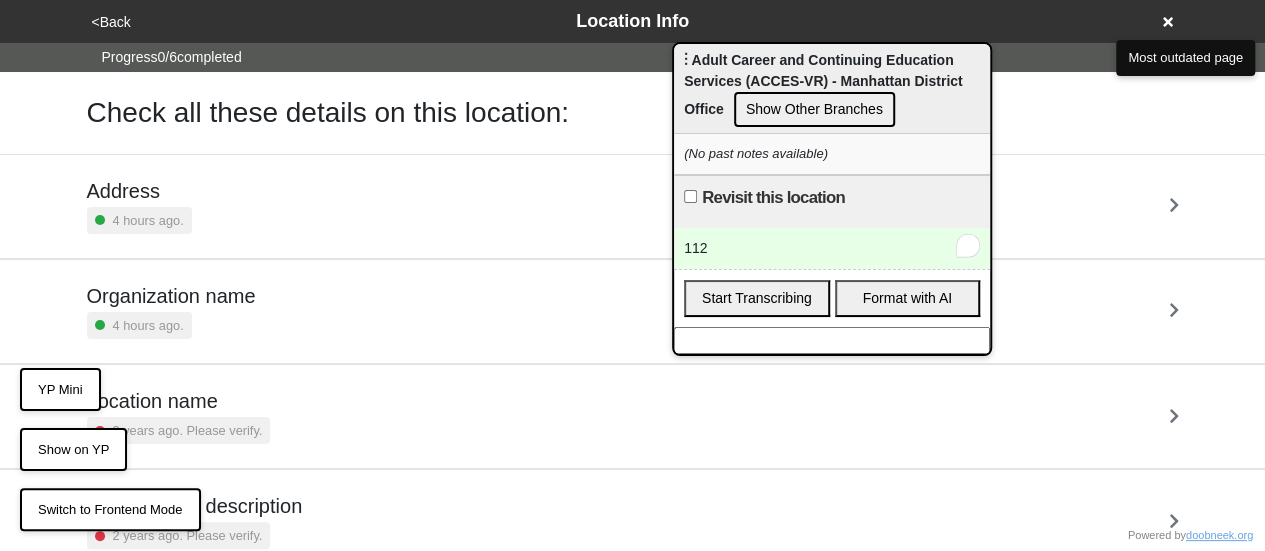 click on "112" at bounding box center [832, 248] 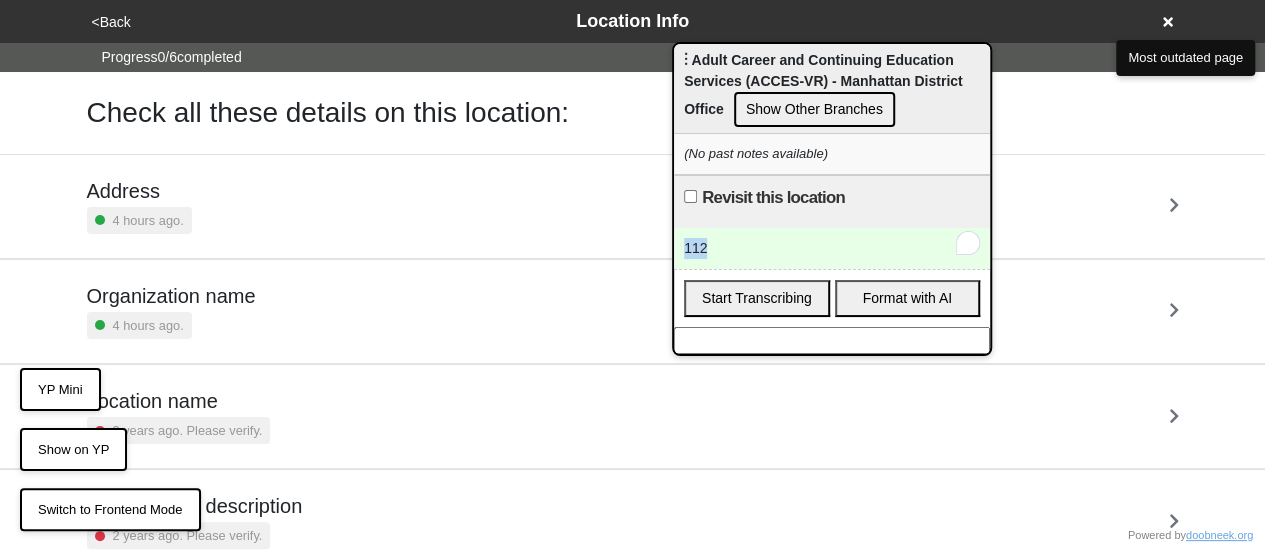 click on "112" at bounding box center [832, 248] 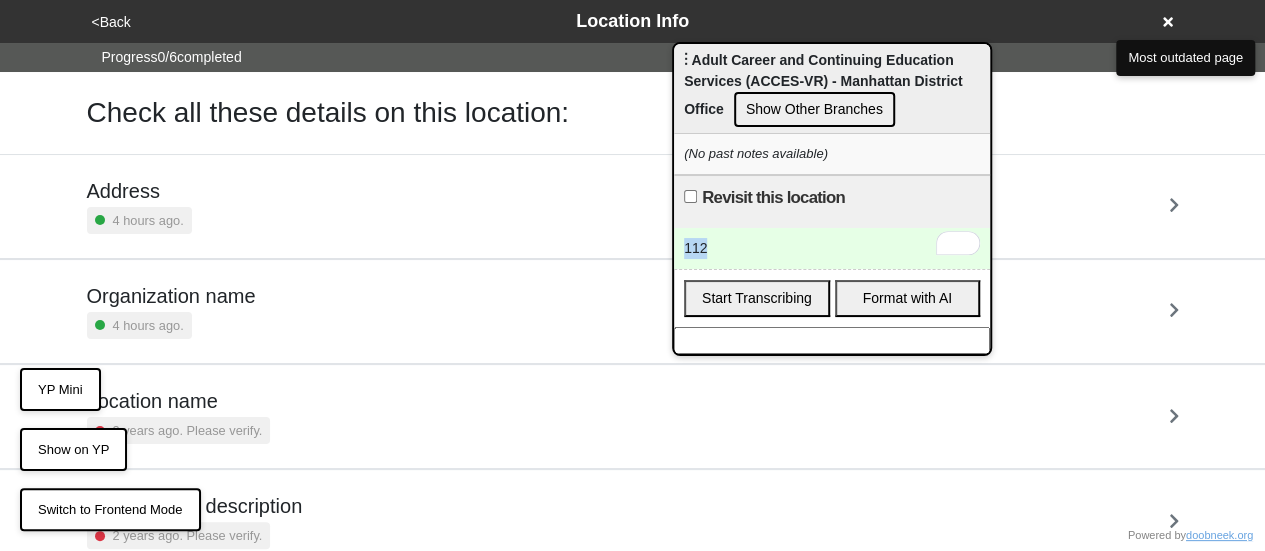 type 